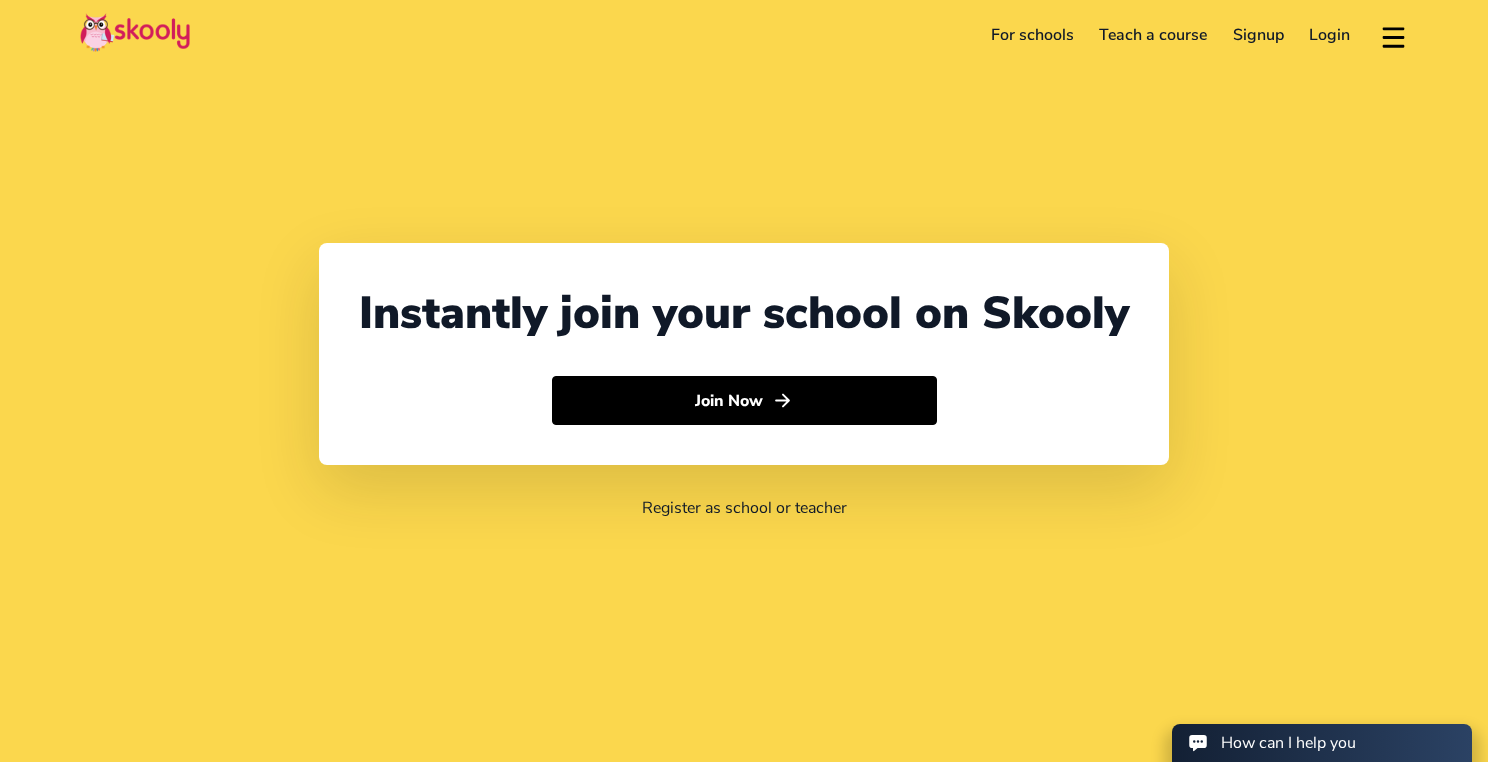 select on "65" 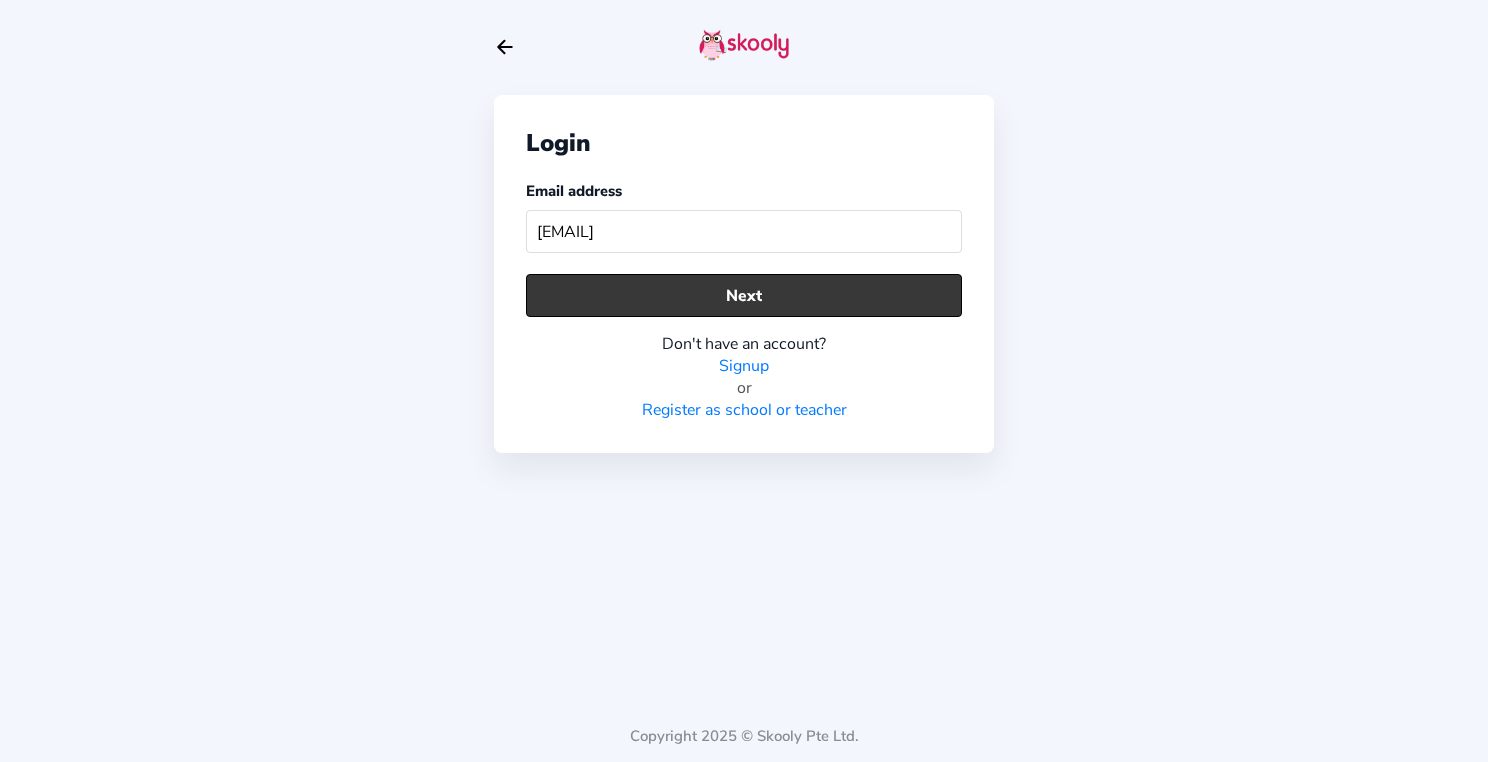 type on "ddfdf@fff.com" 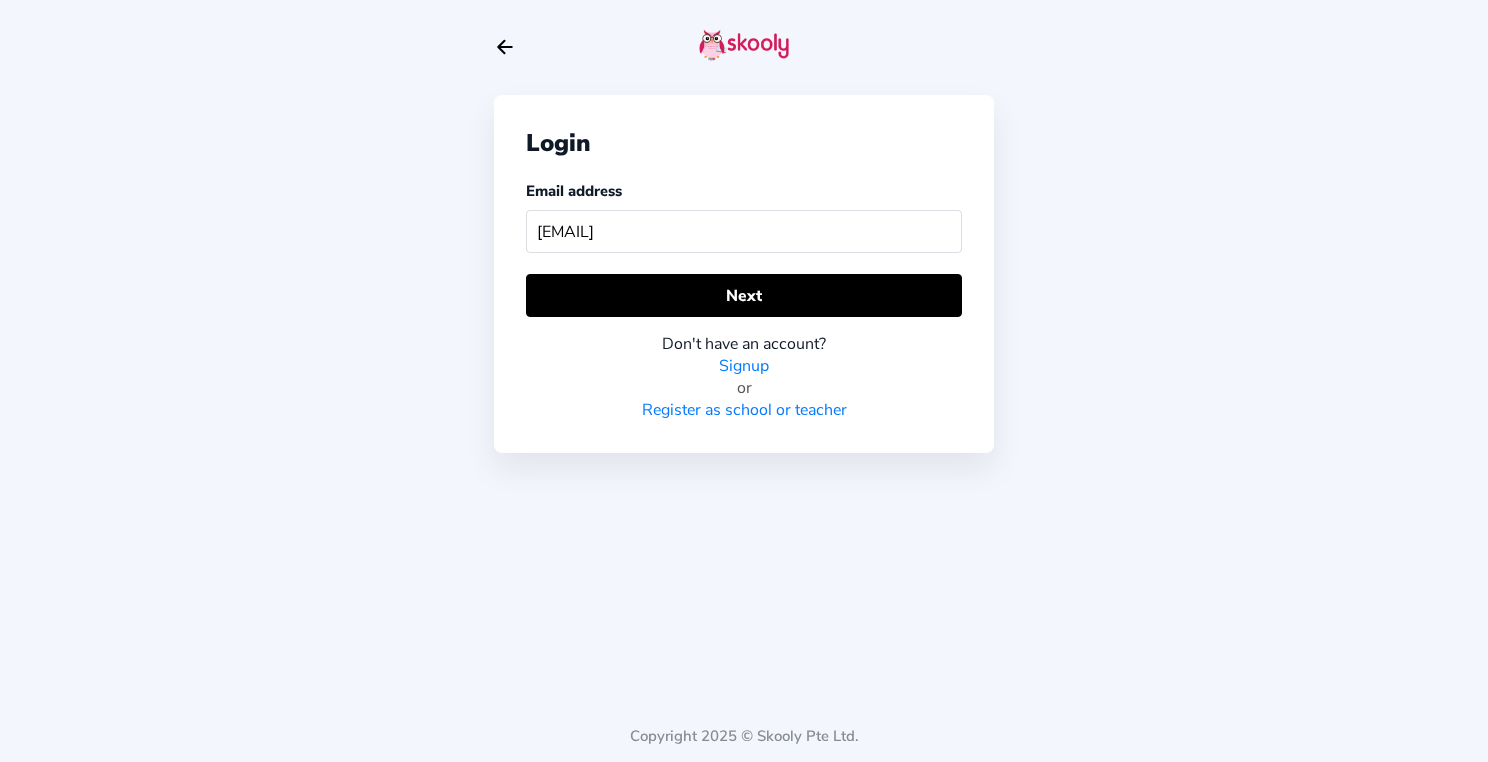 click on "Register as school or teacher" 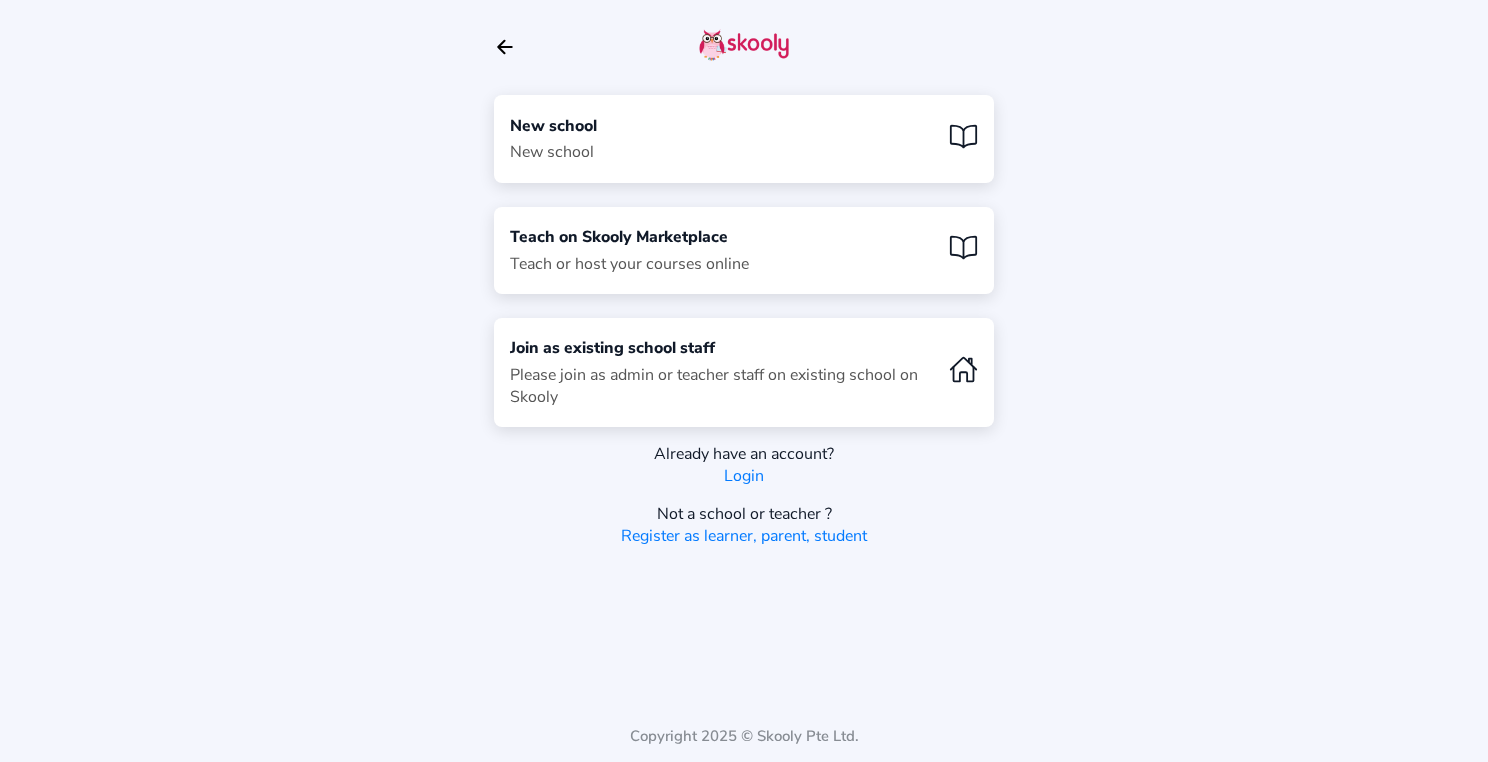 click 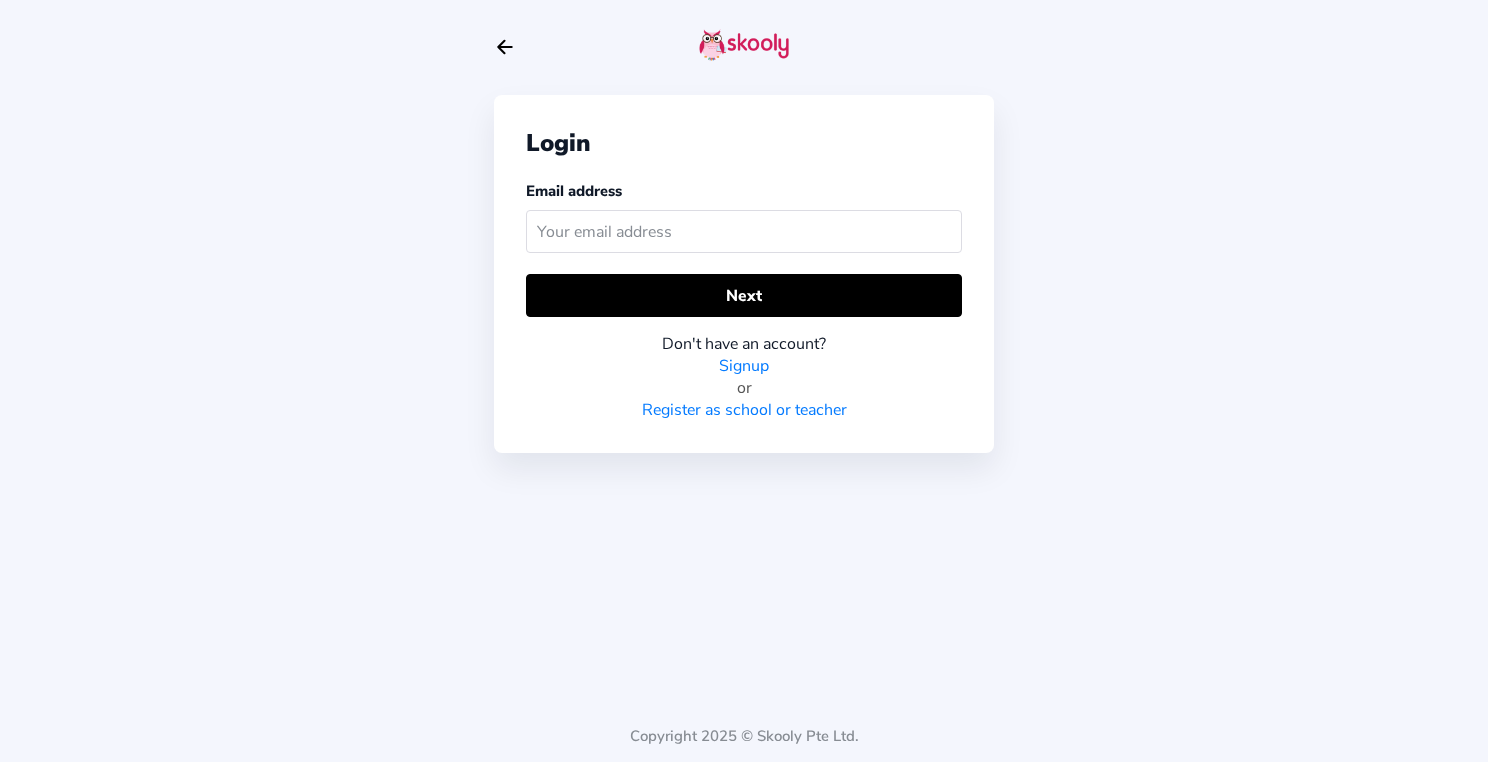 click on "Register as school or teacher" 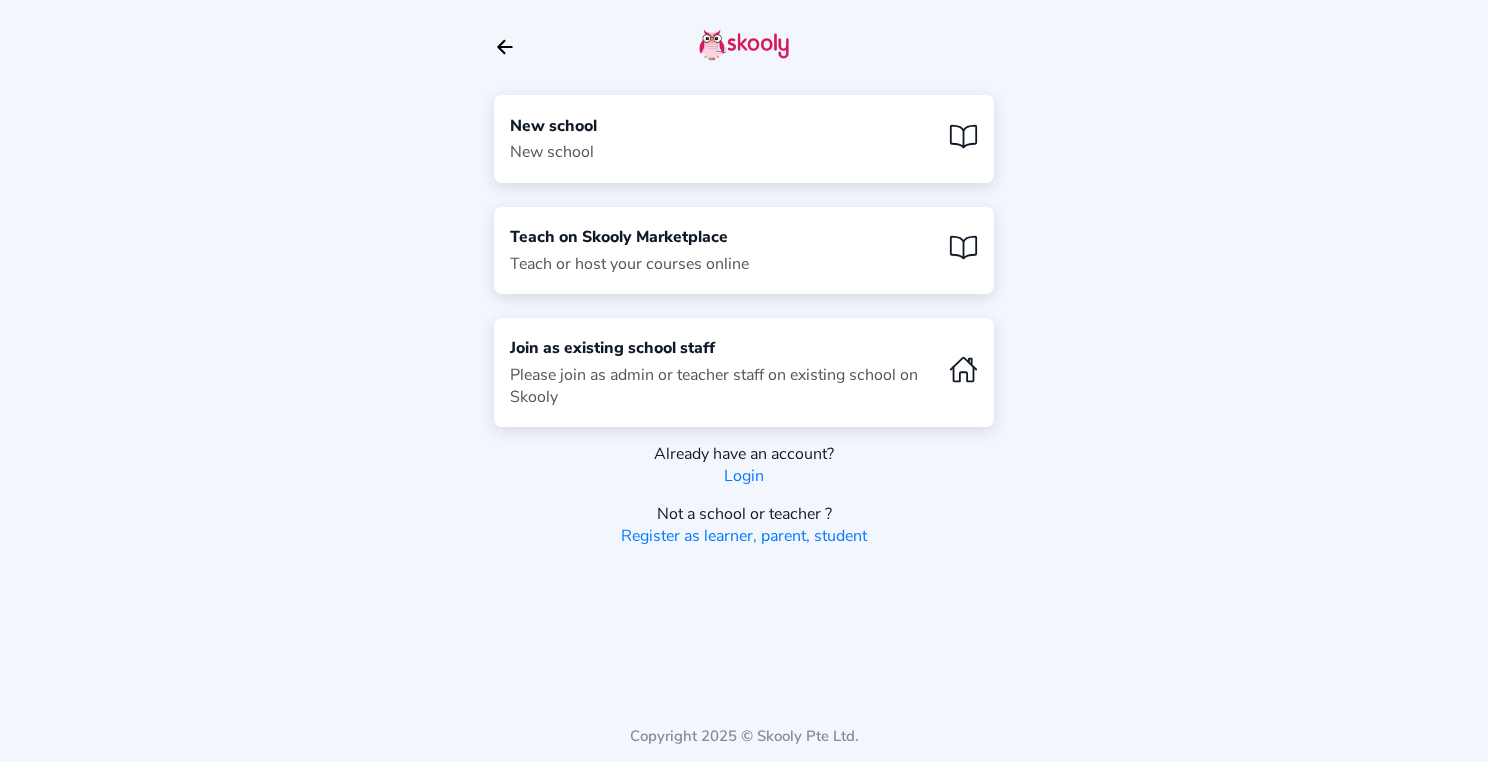 click on "New school  New school" 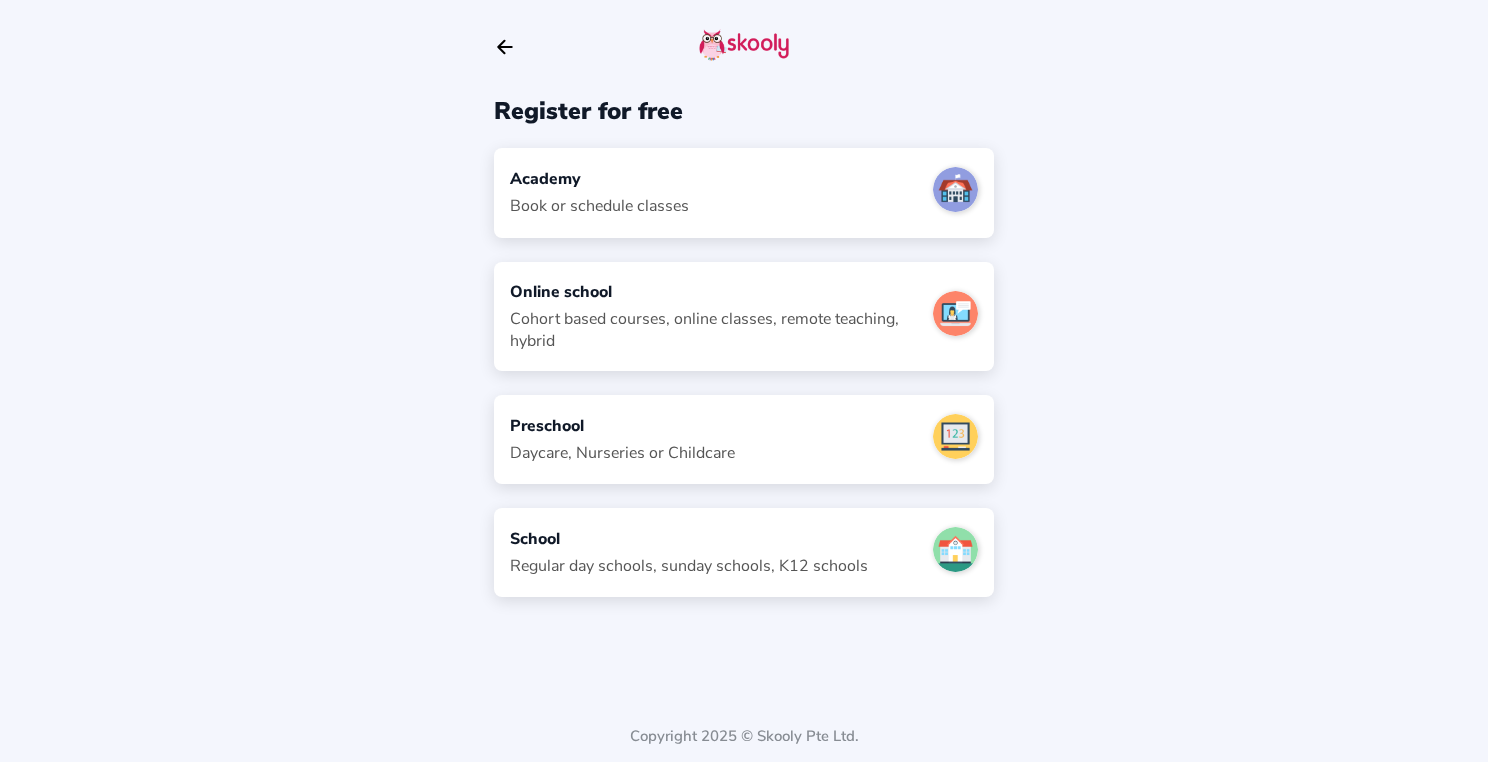 click on "Academy" 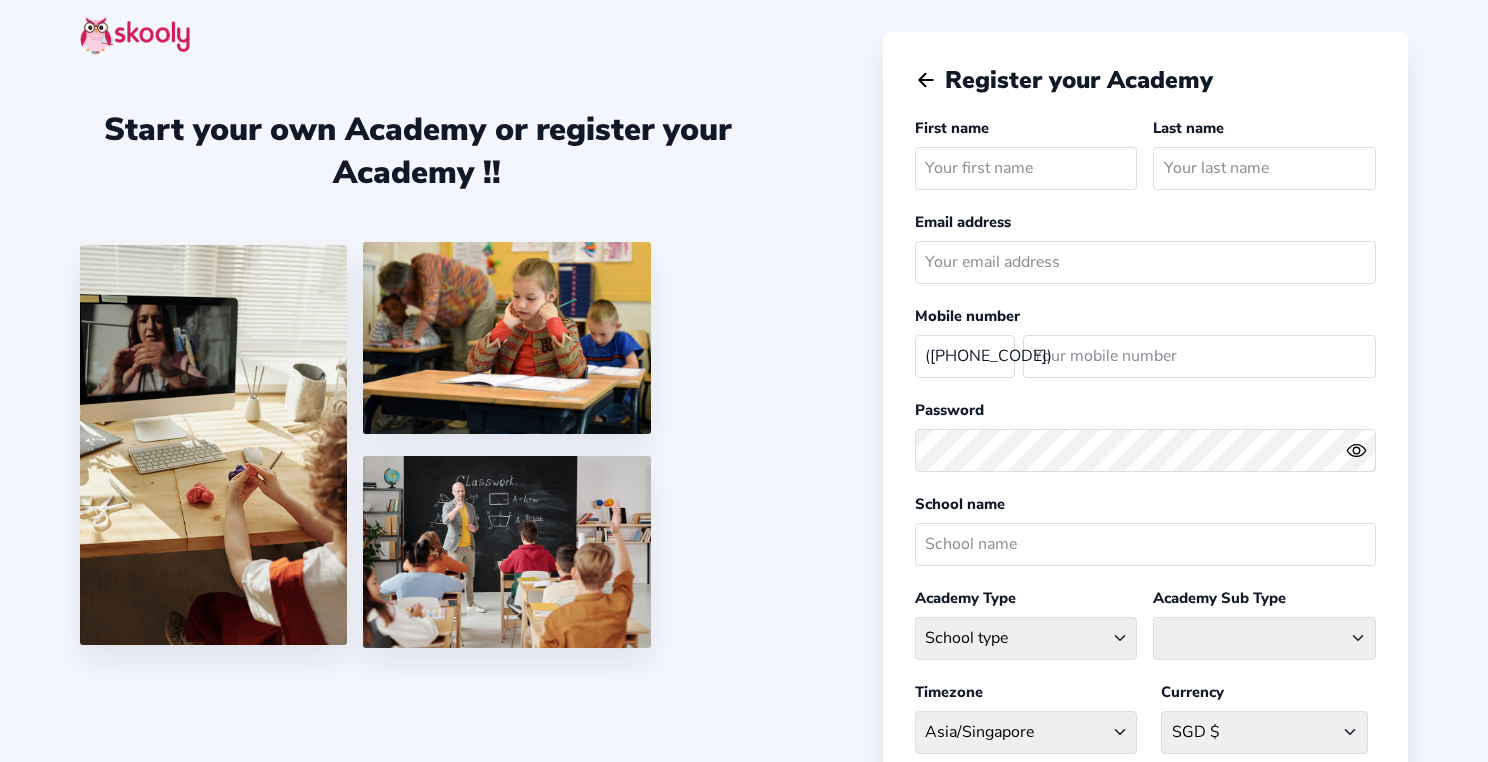 select on "SG" 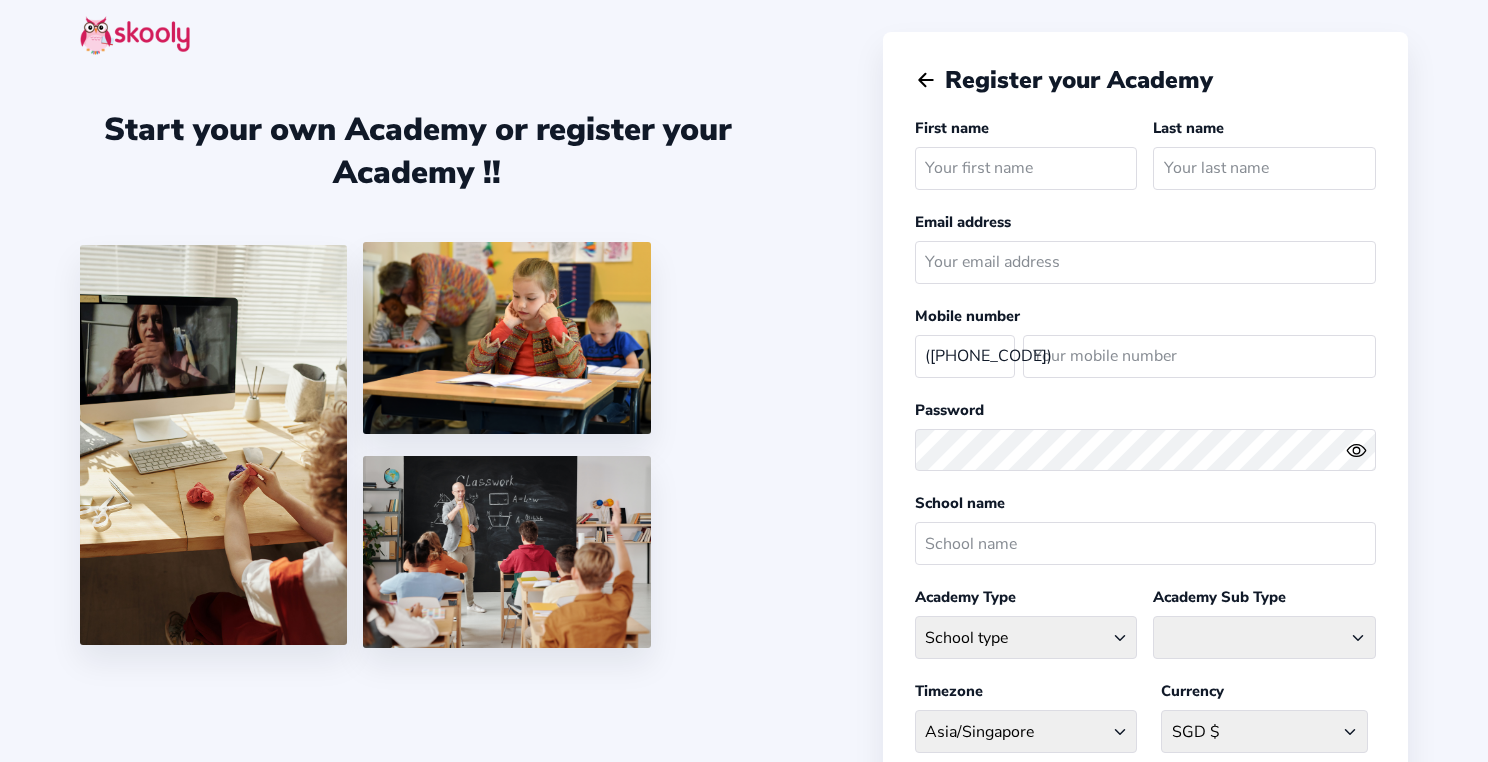 scroll, scrollTop: 0, scrollLeft: 0, axis: both 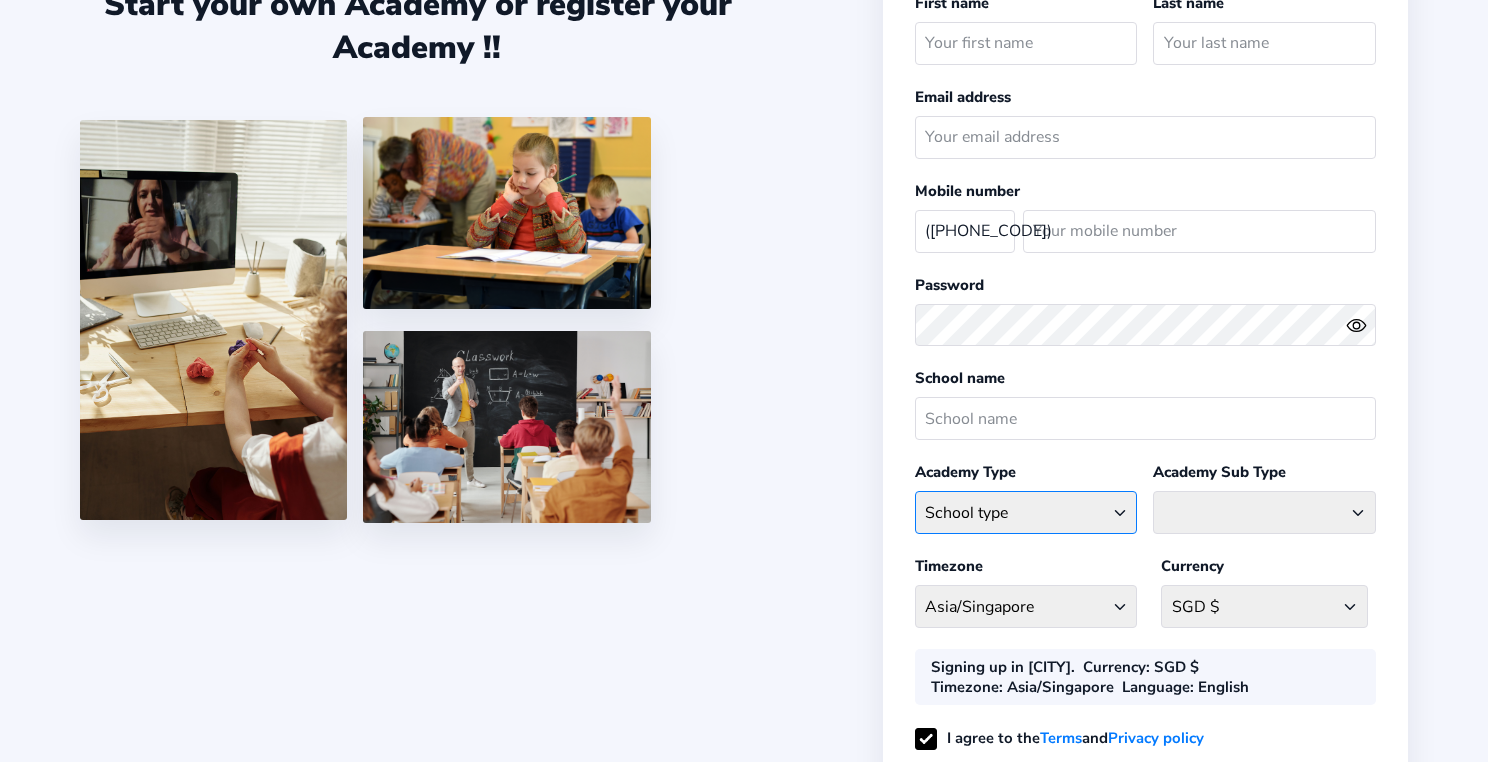 click on "School type Academic Afterschool Arts Dance Homeschool Language Martial Arts Music Sports Wellness" 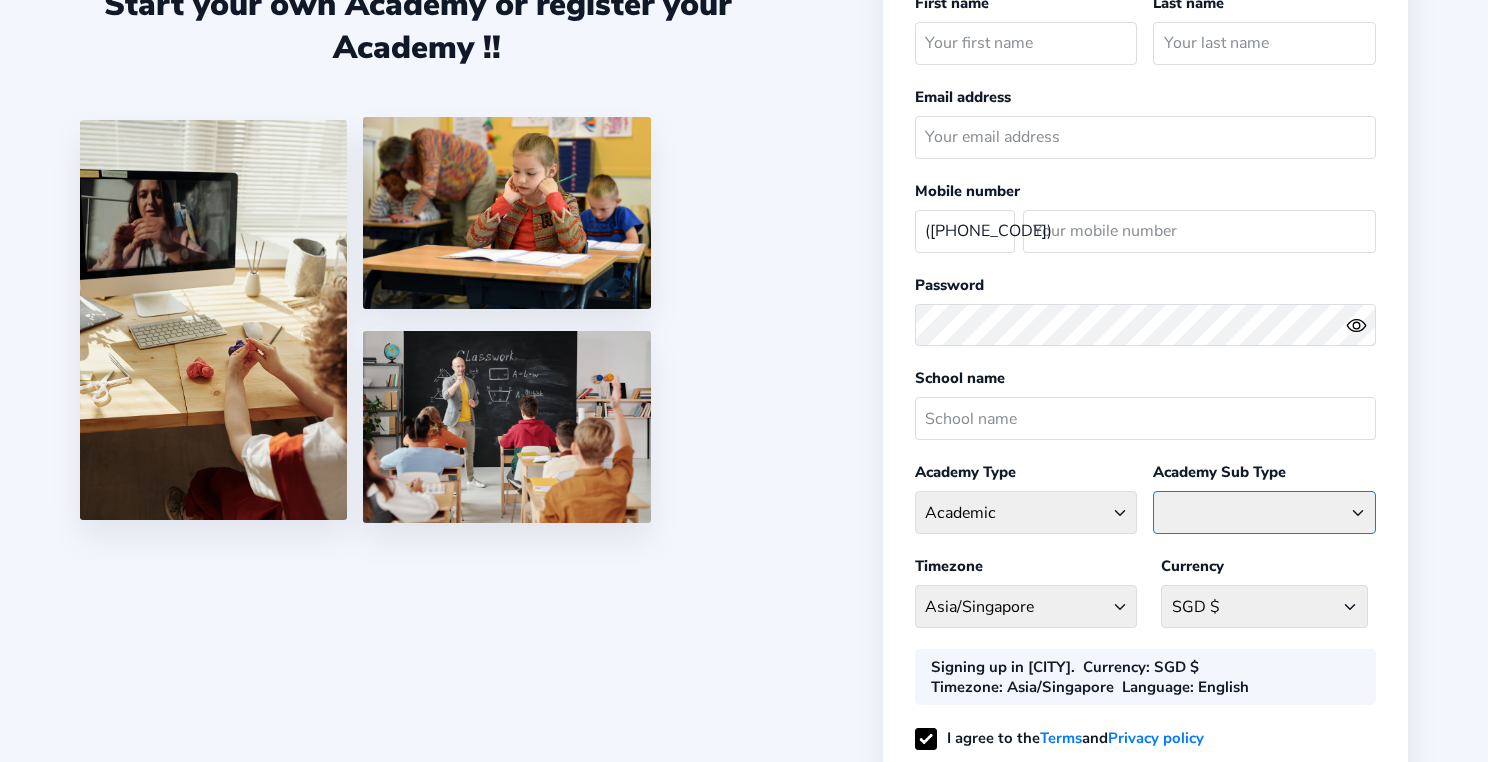 click on "Coaching Classes  Enrichment Centre  General Academy  Kumaon Centre  Math Centre  Robotics  STEM  Tuition Centre" 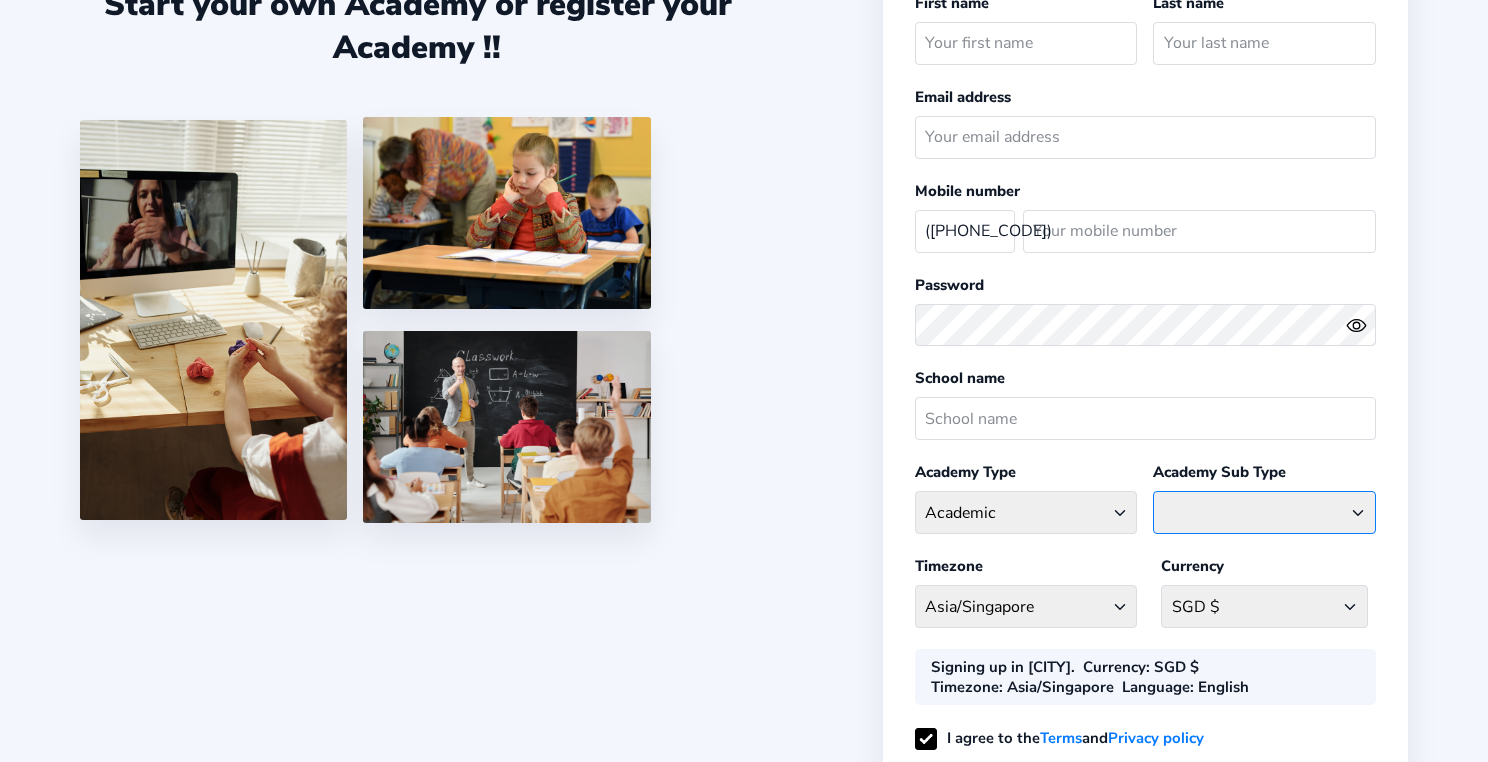 select on "G" 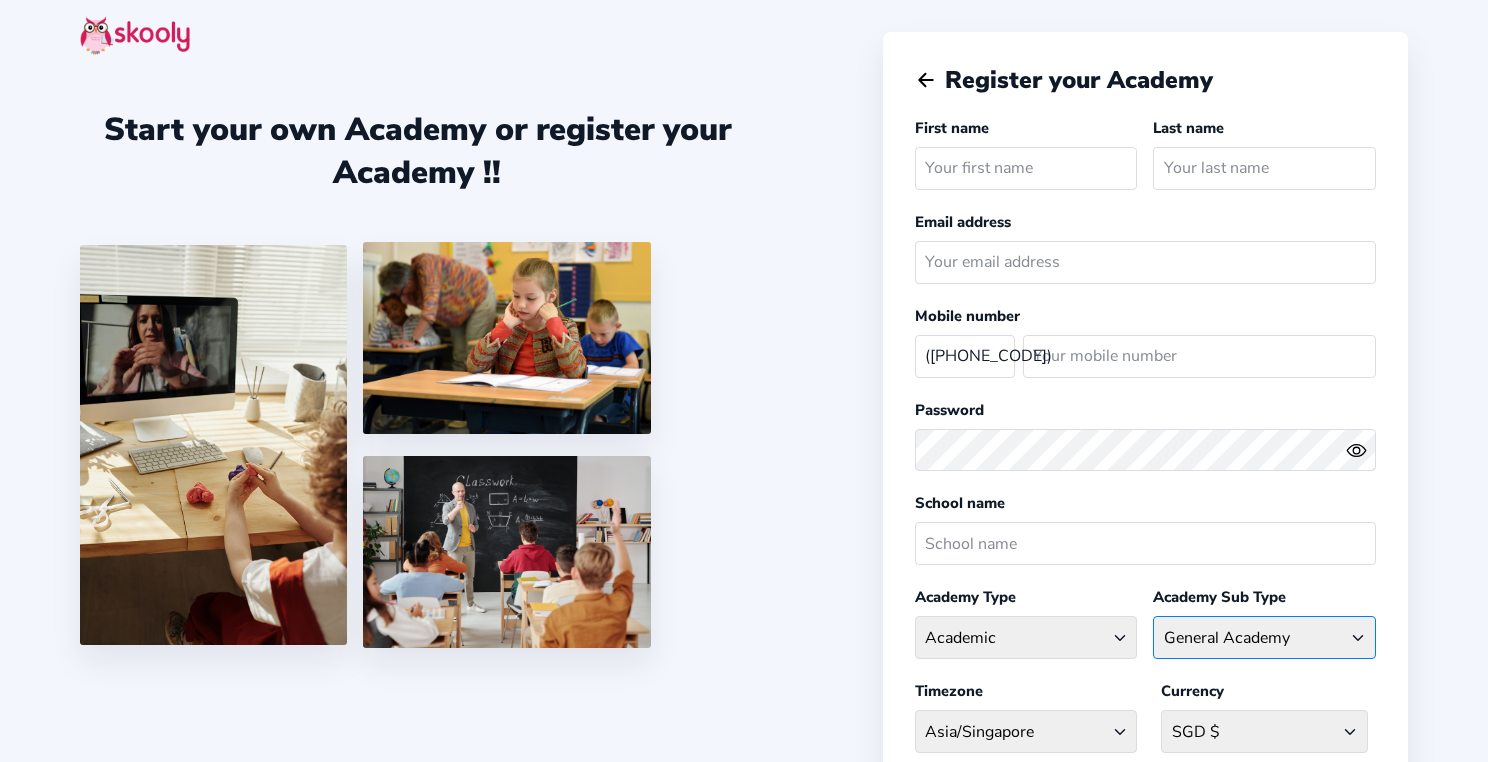 scroll, scrollTop: 333, scrollLeft: 0, axis: vertical 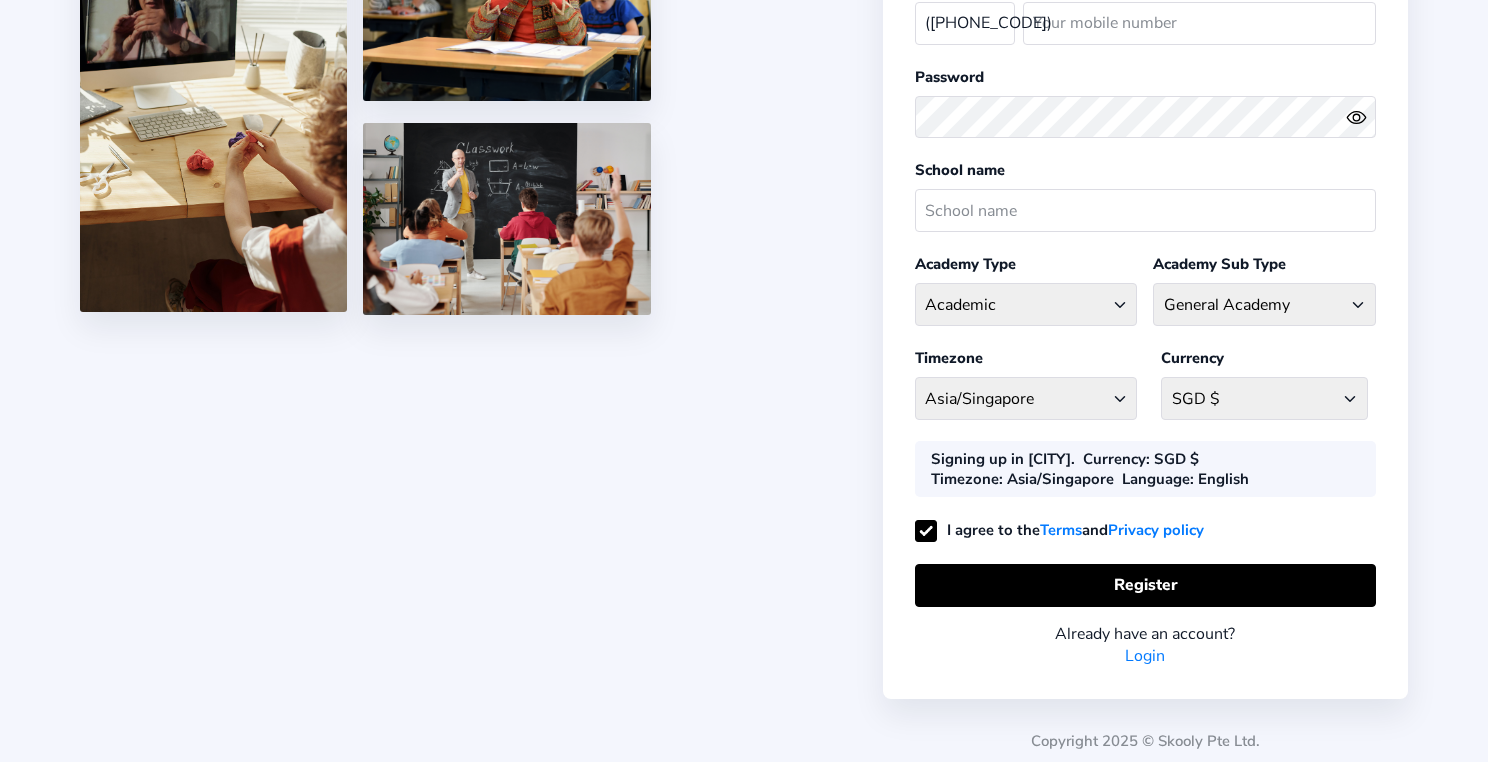 click on "Login" 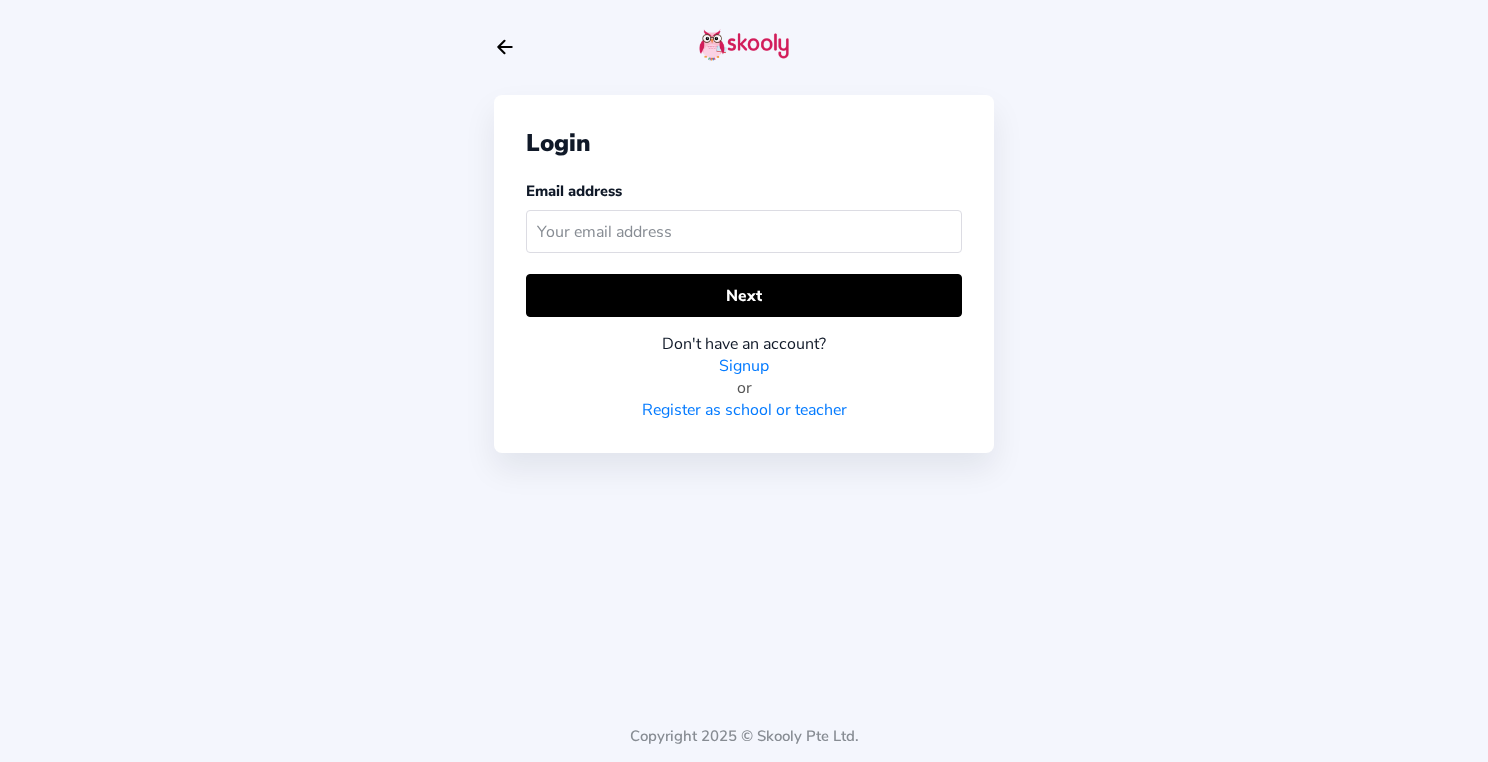 scroll, scrollTop: 0, scrollLeft: 0, axis: both 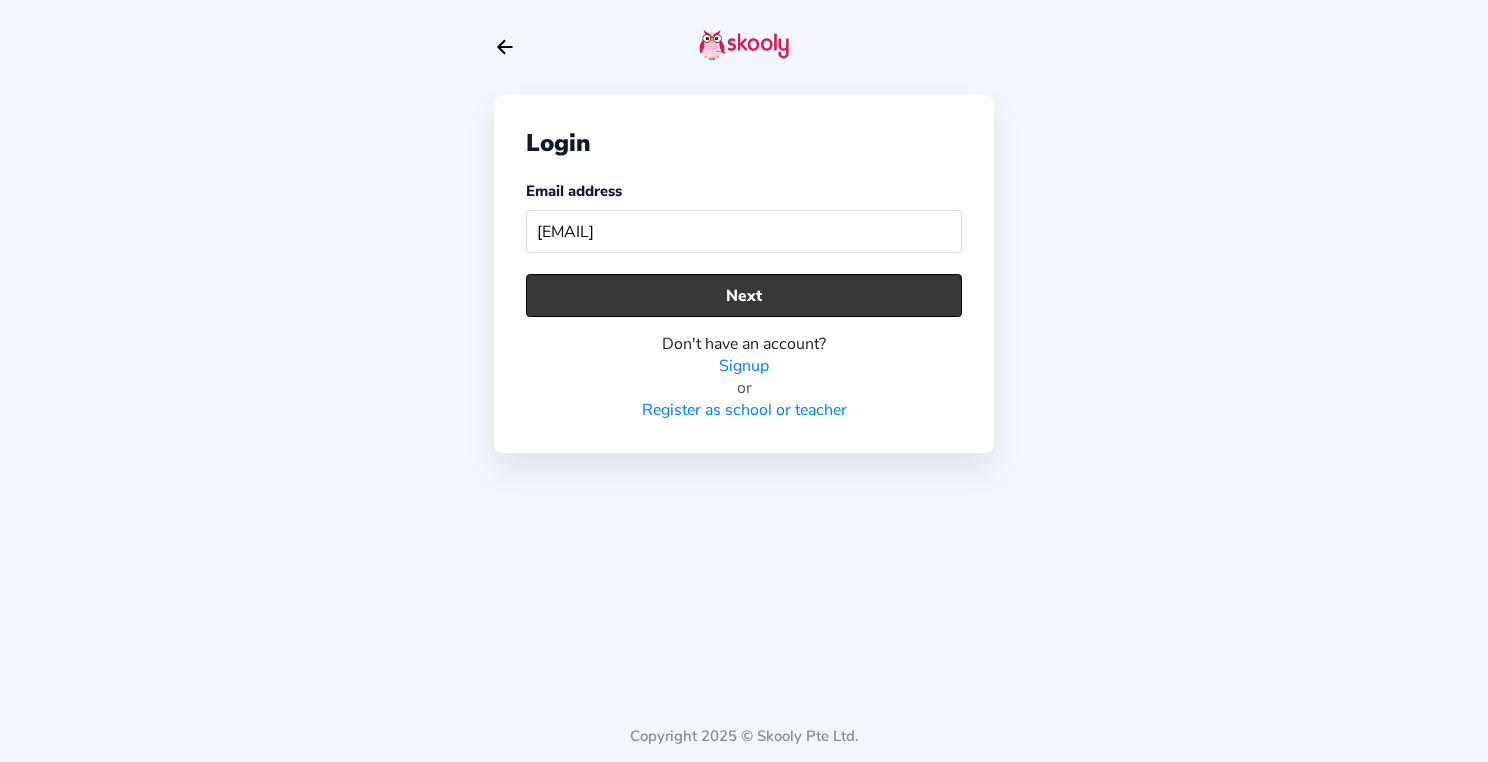 type on "[USERNAME]@[DOMAIN]" 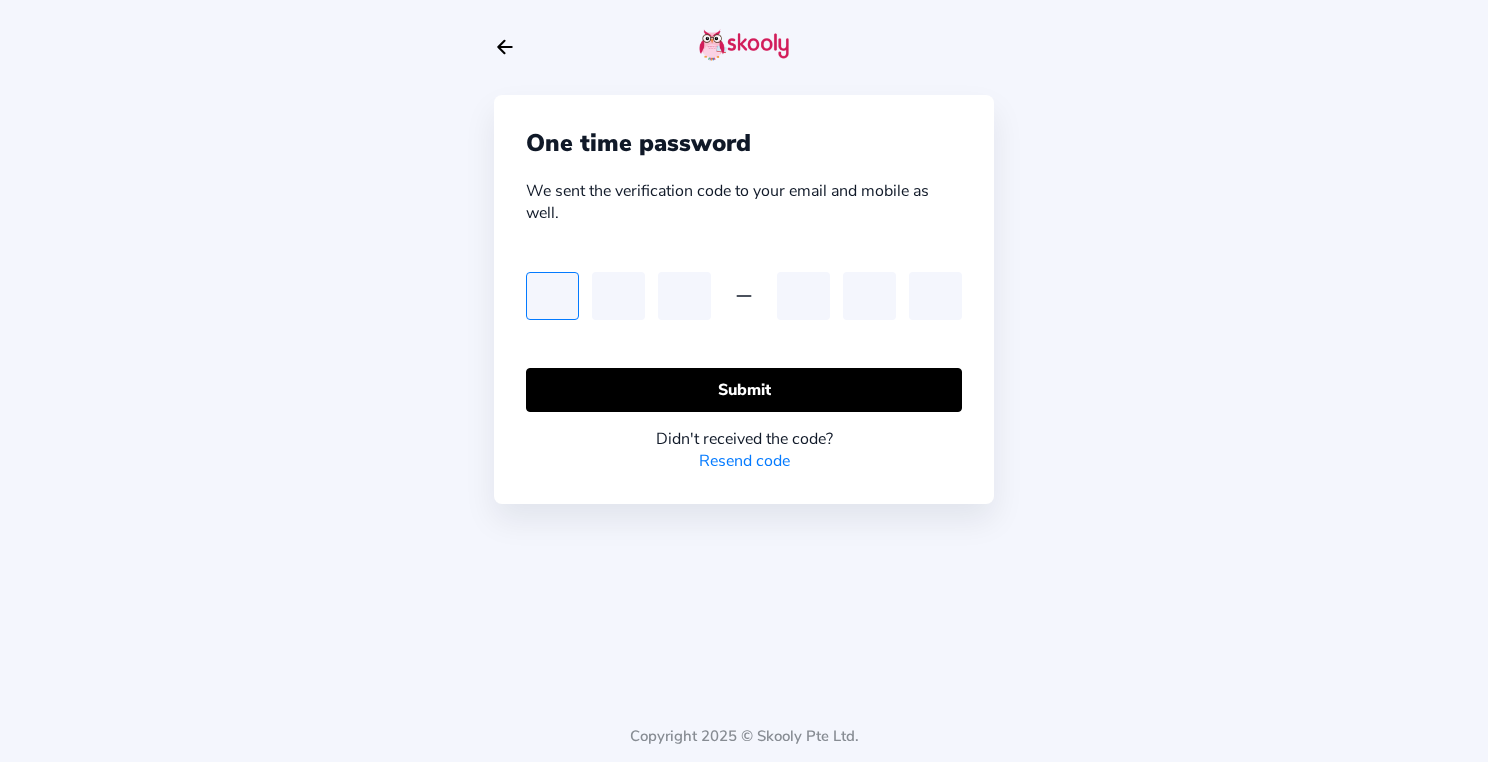 click 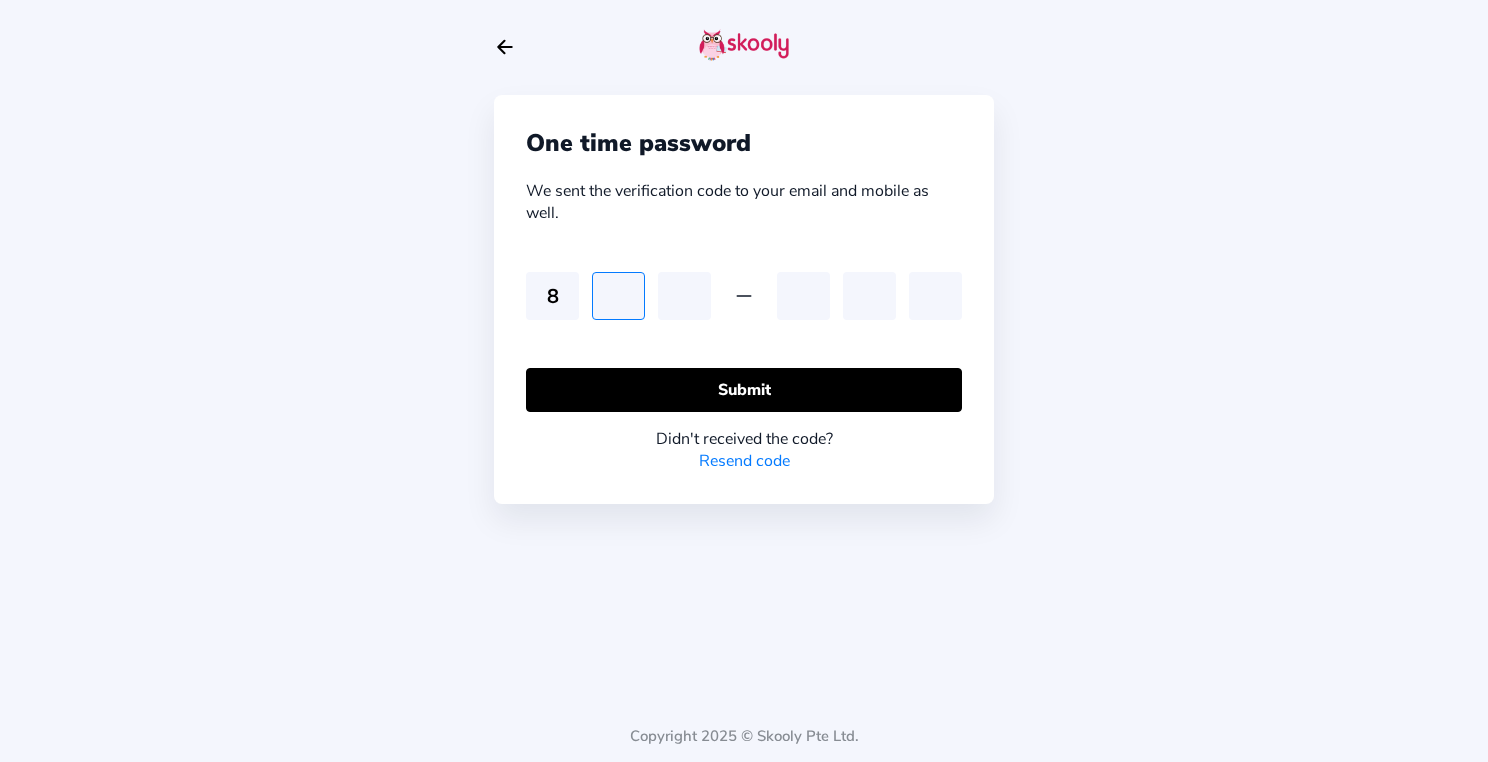 type on "3" 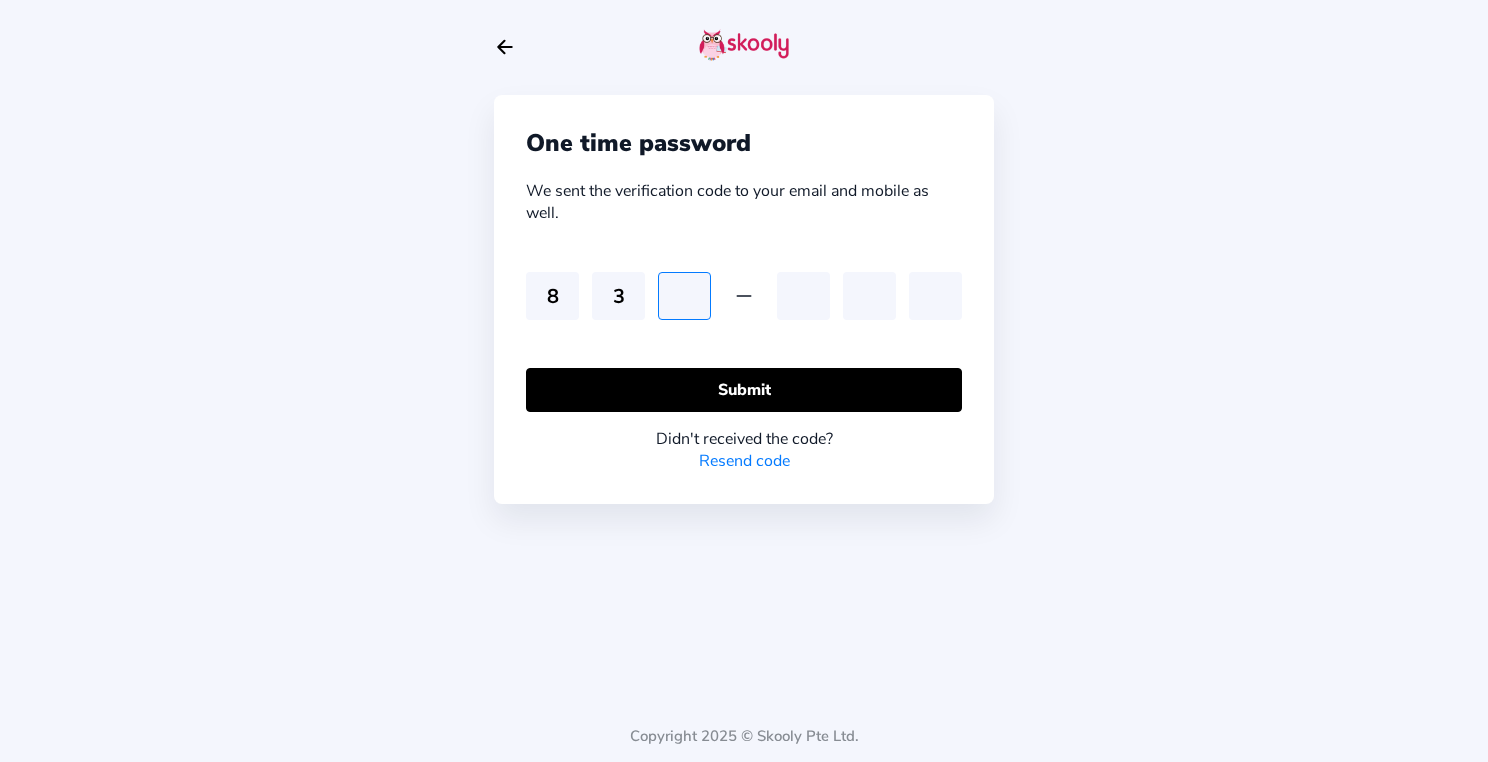 type on "2" 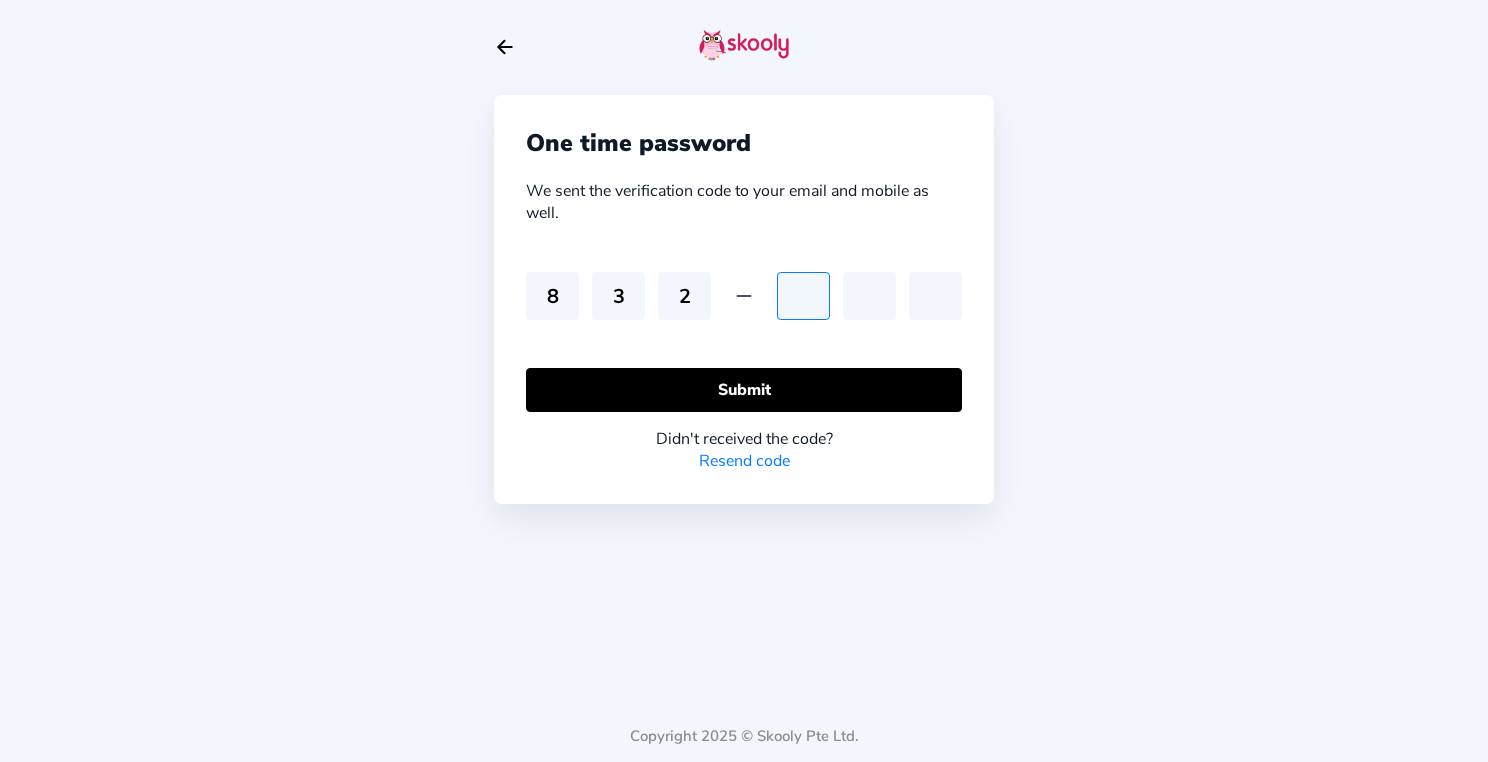 type on "7" 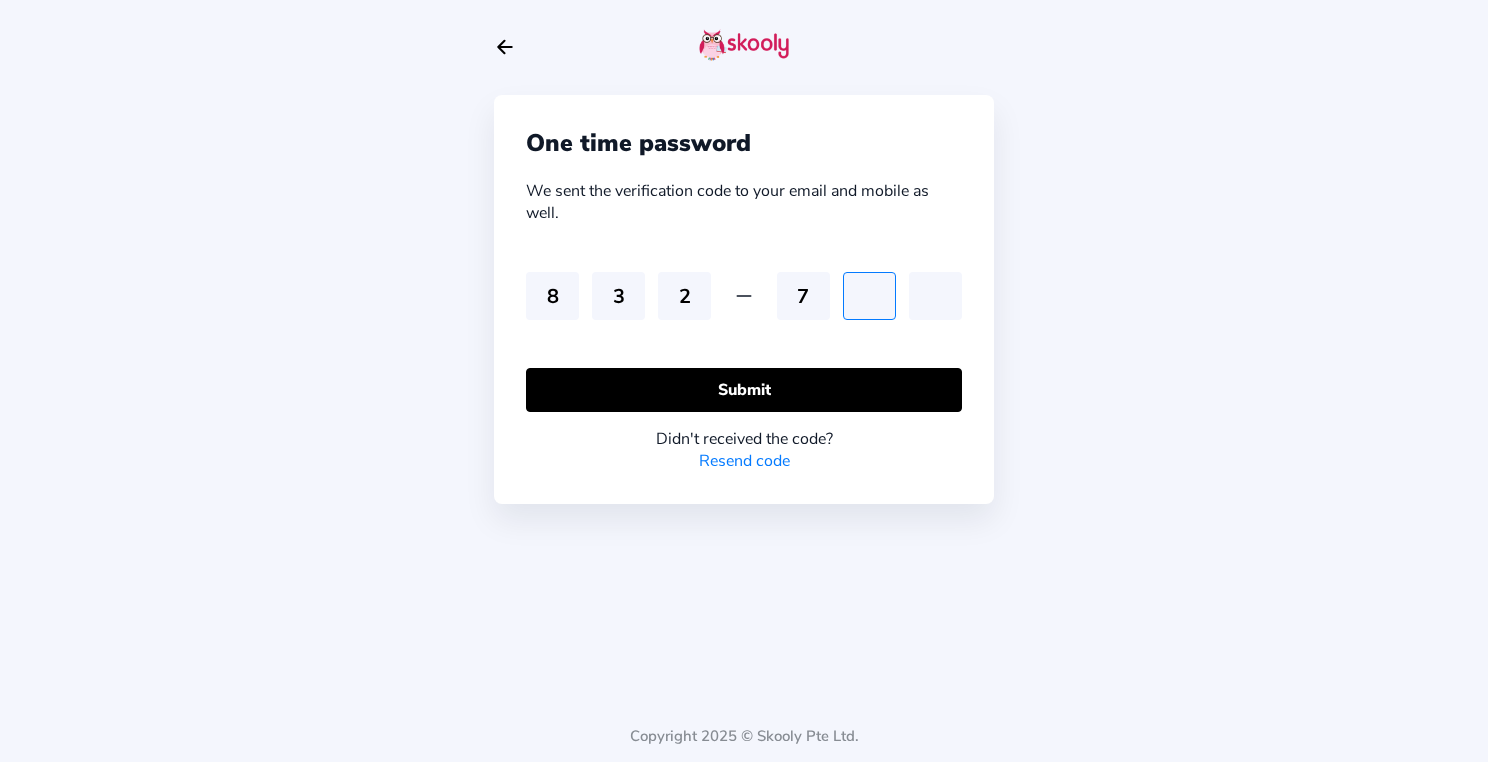 type on "7" 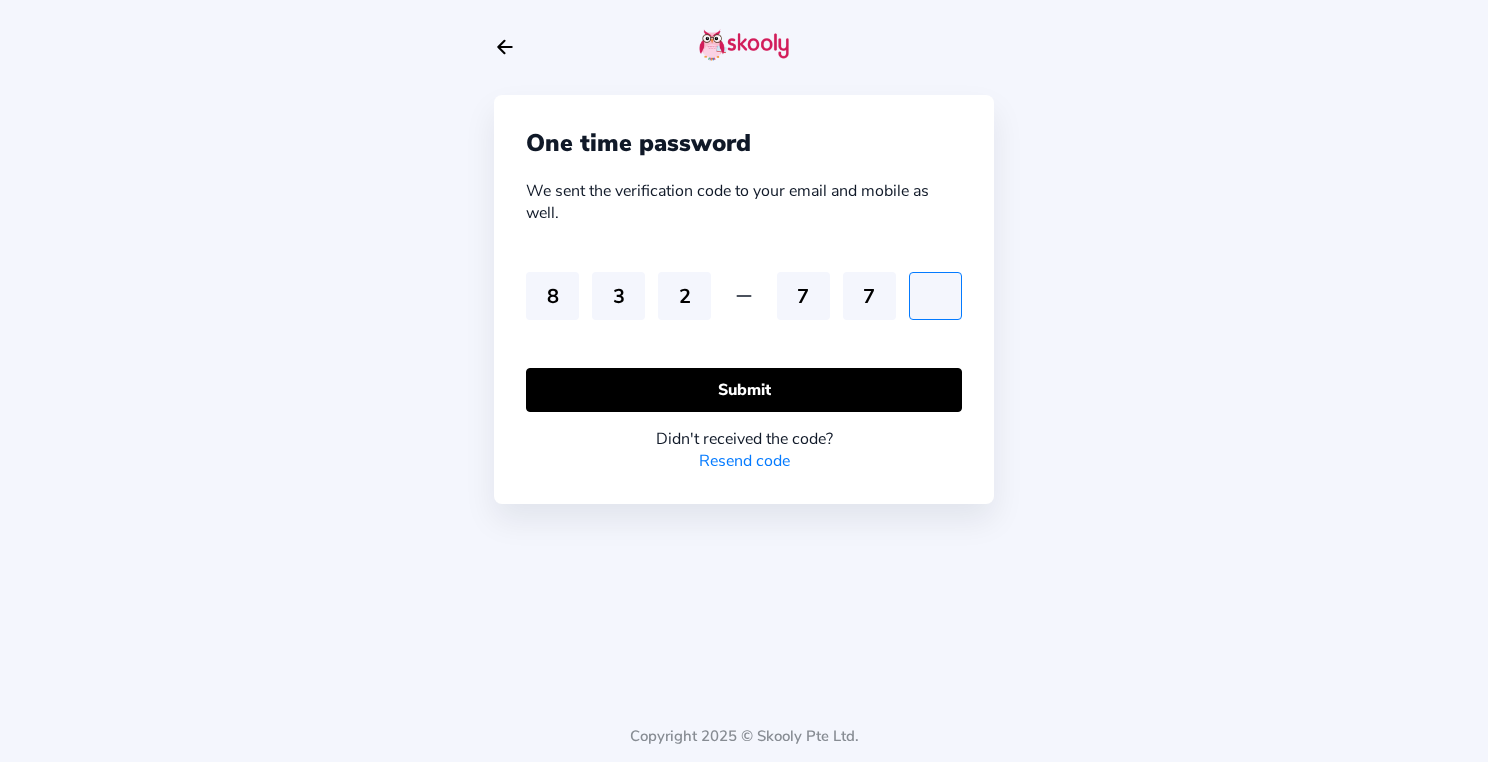 type on "6" 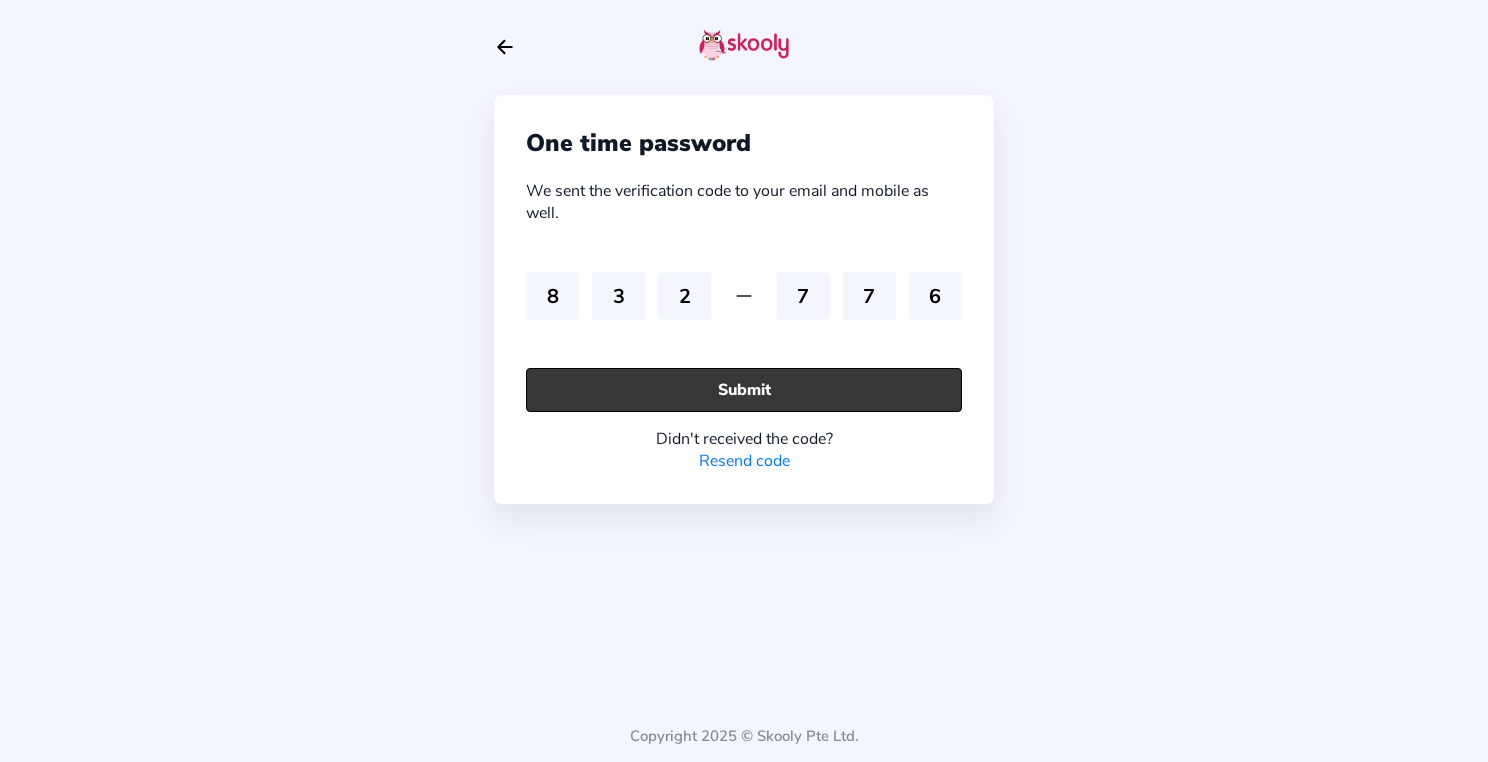 click on "Submit" 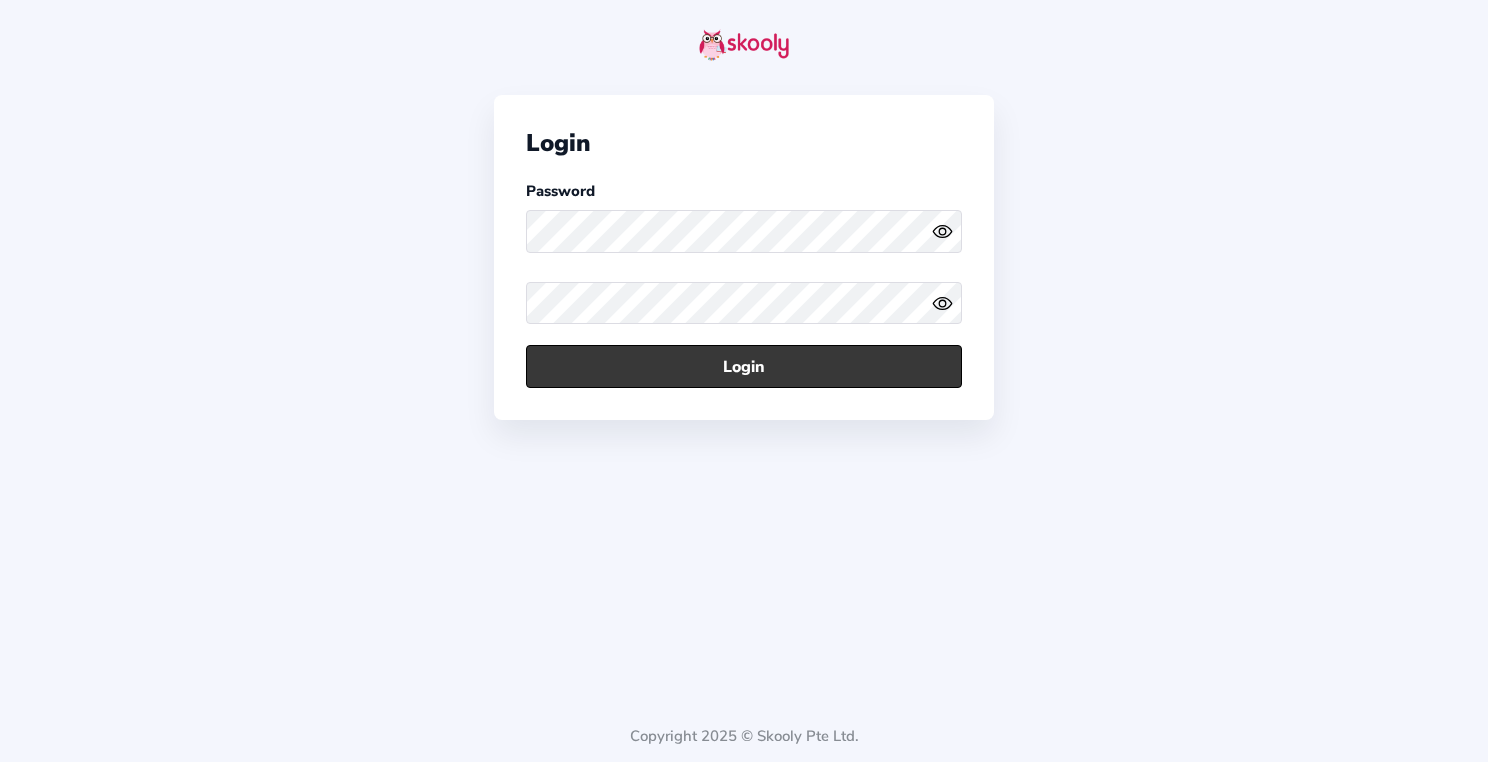 click on "Login" 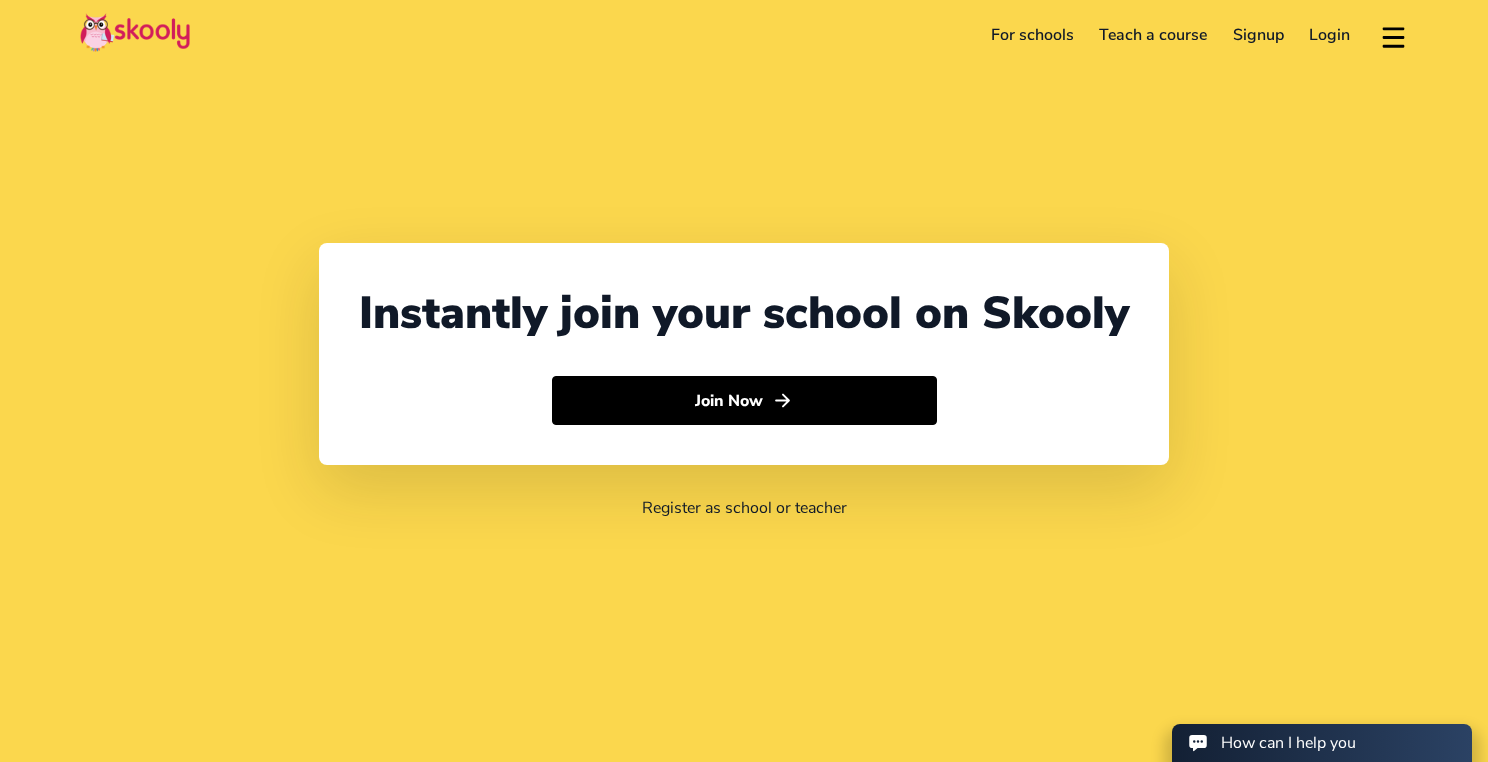 select on "65" 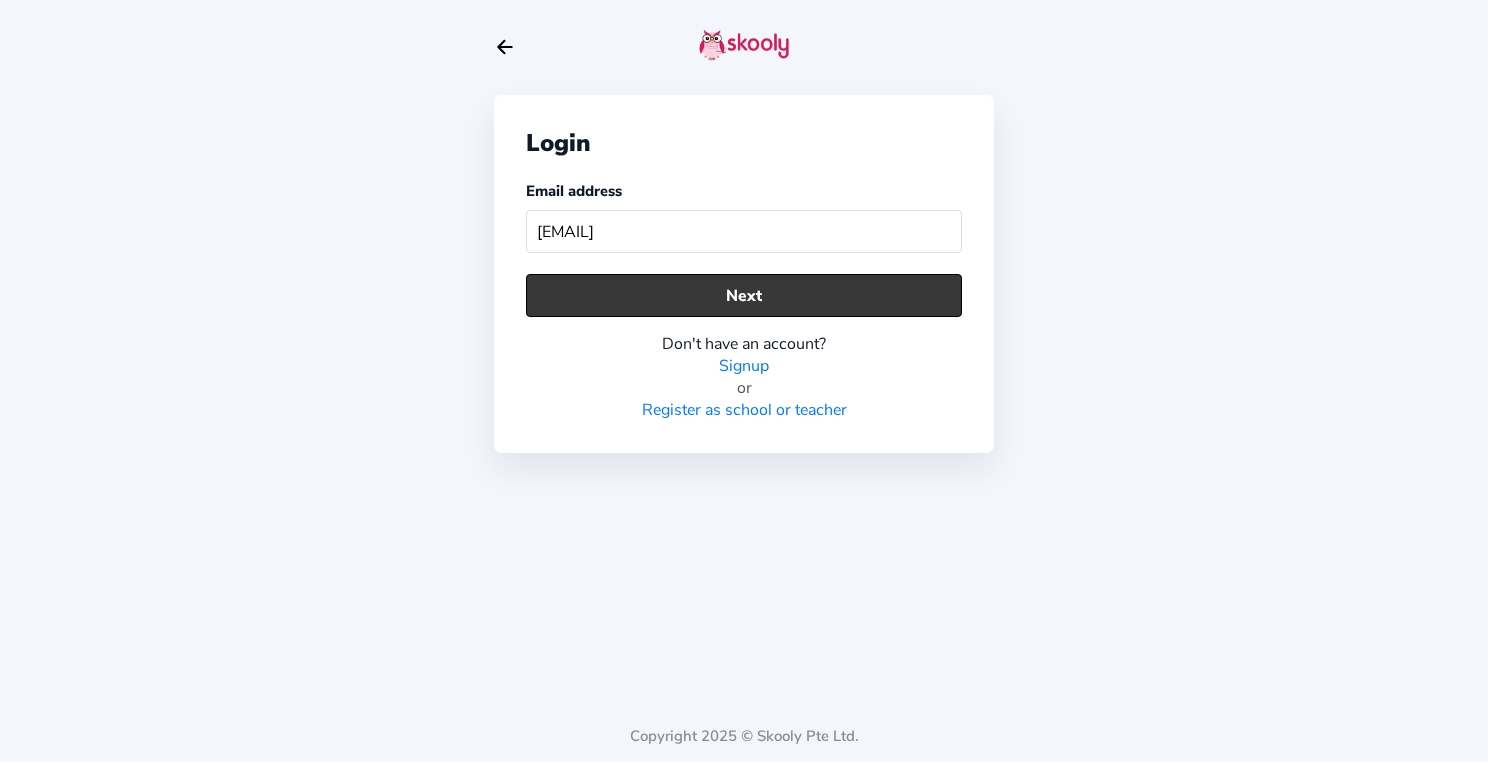 type on "[USERNAME]@[DOMAIN]" 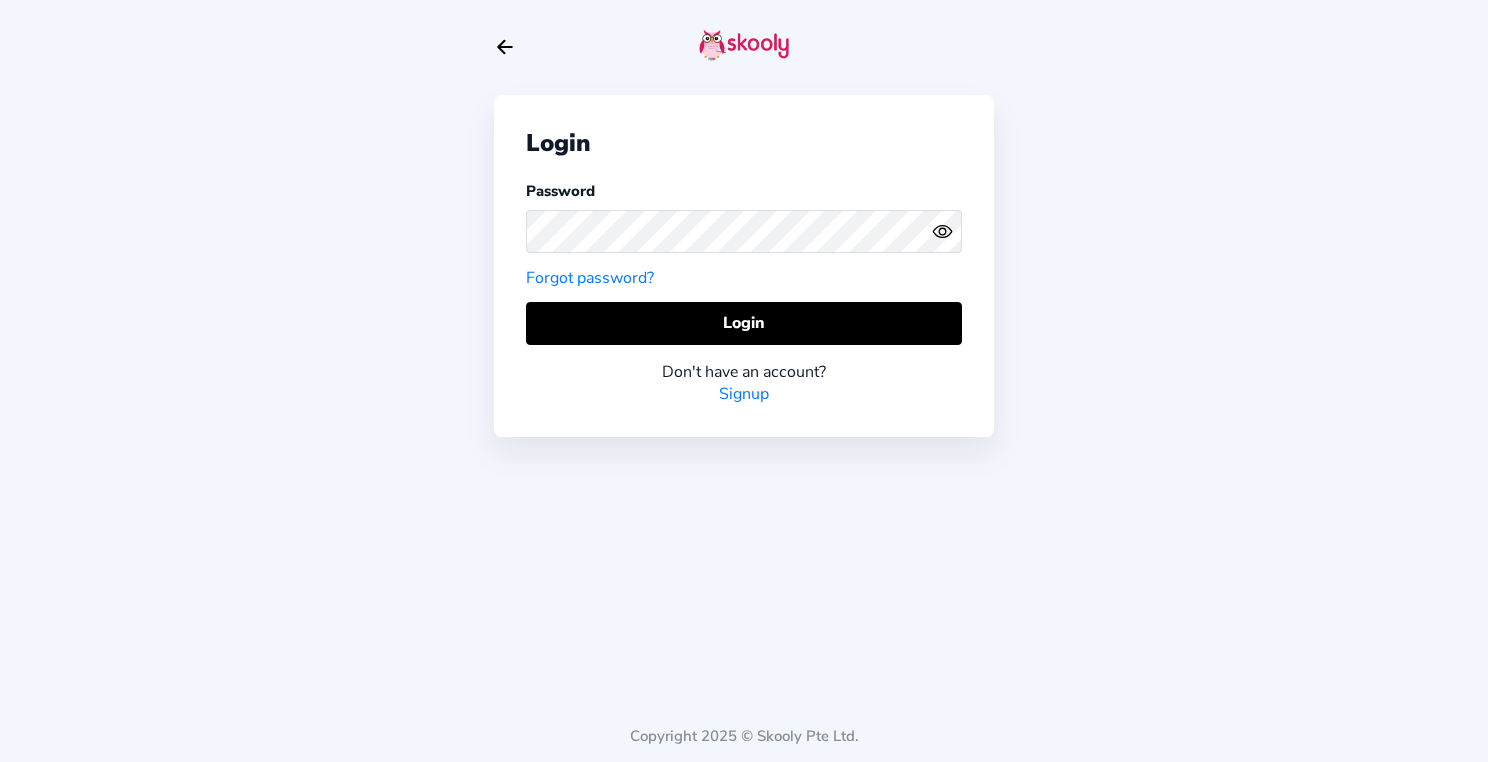 click on "Arrow Back" 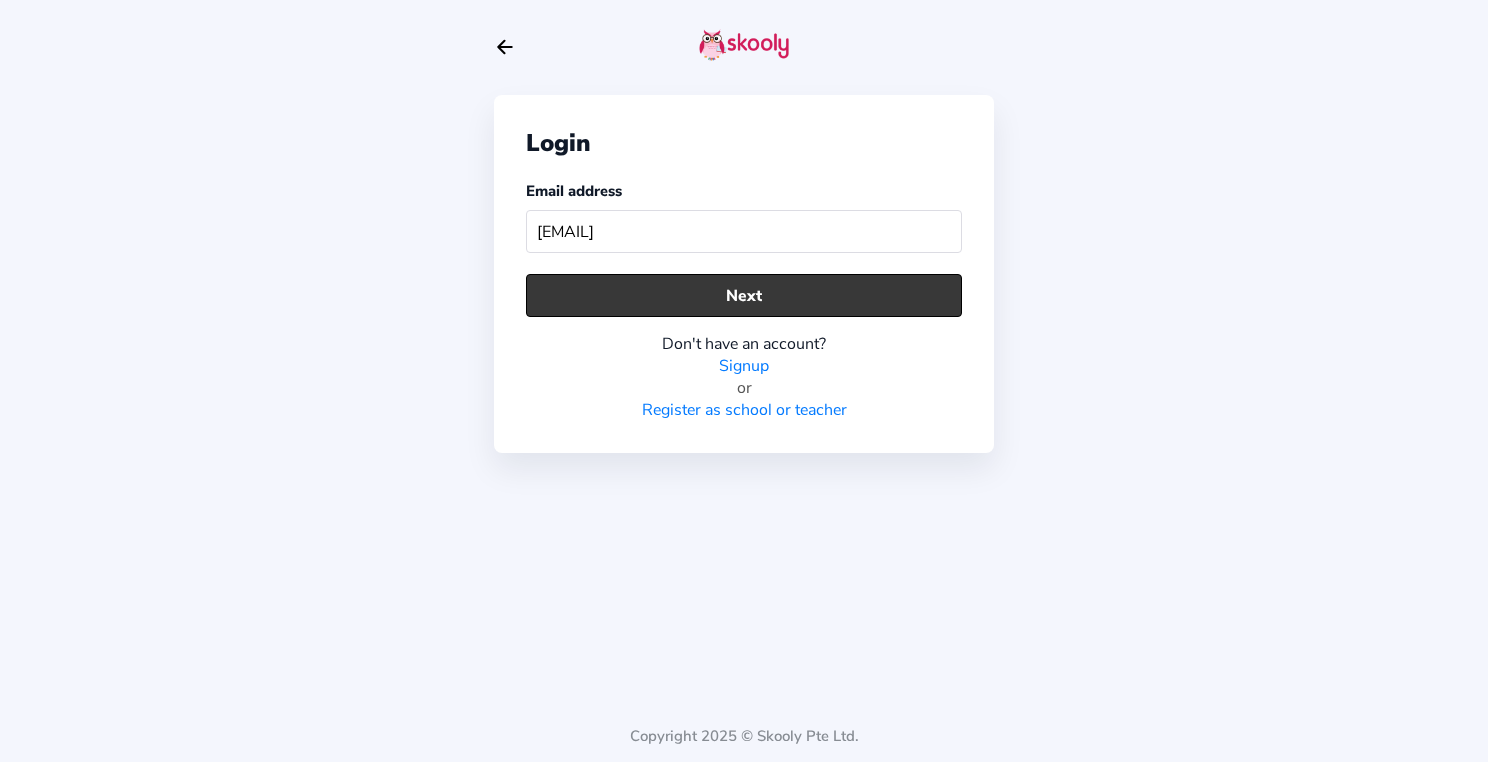 click on "Next" 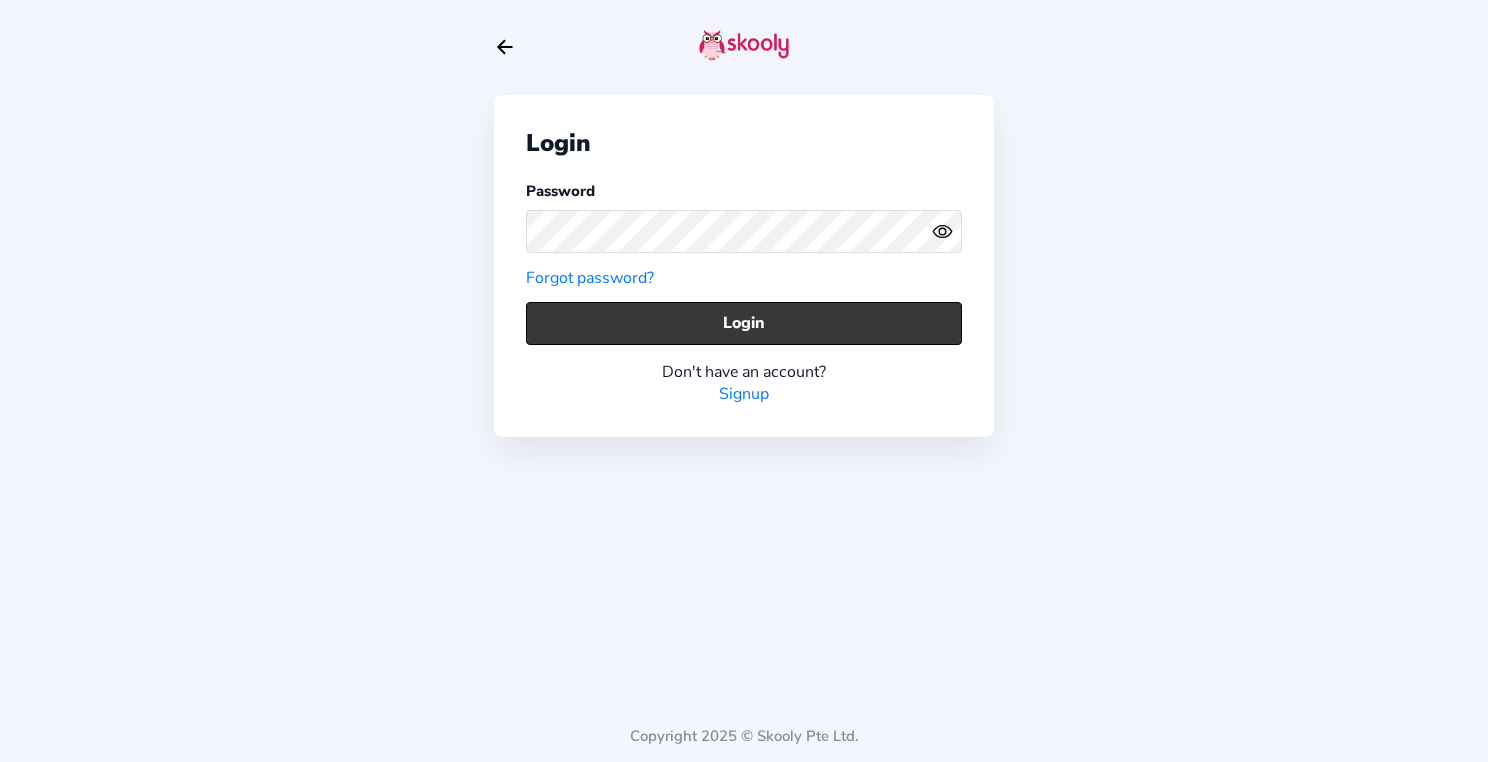 click on "Login" 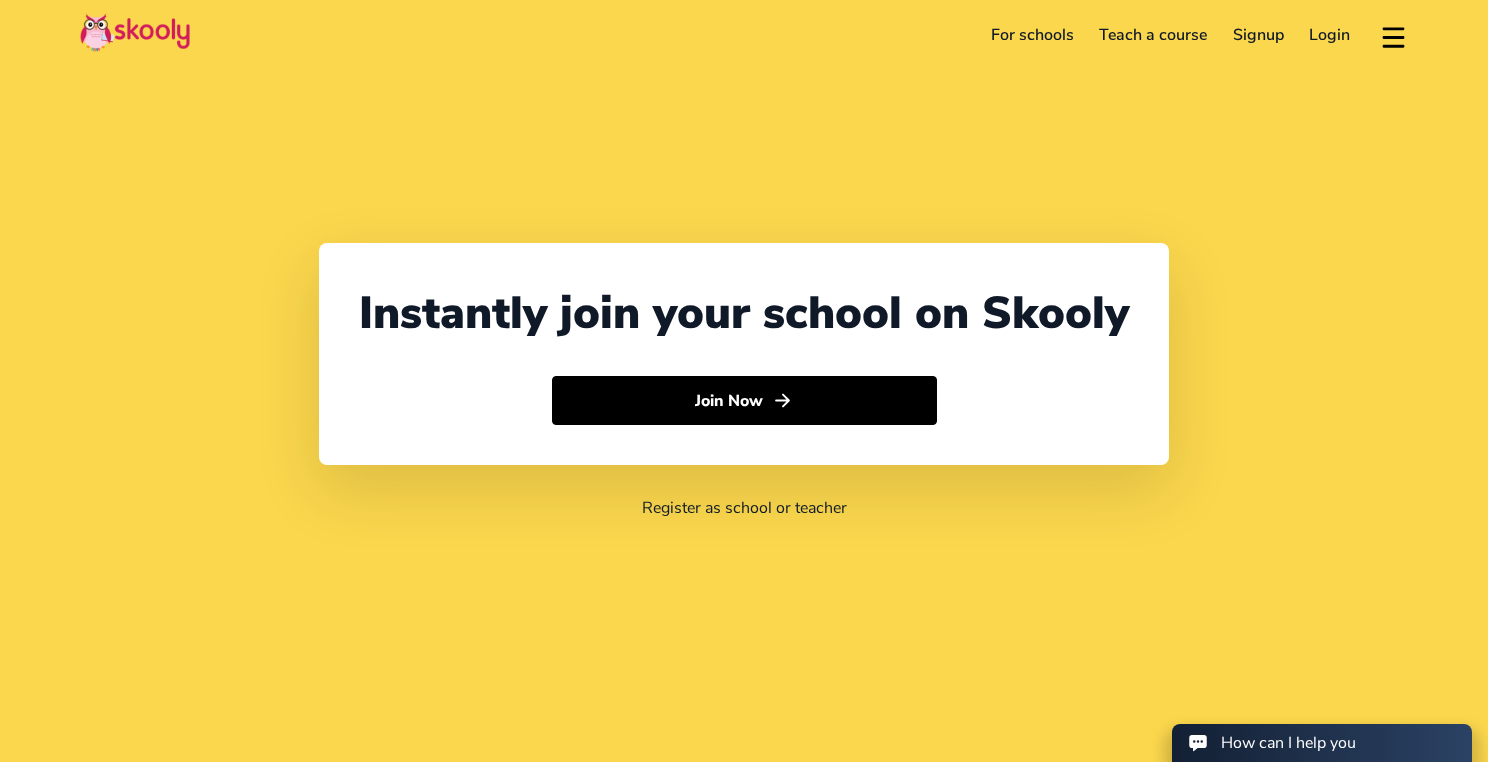 select on "65" 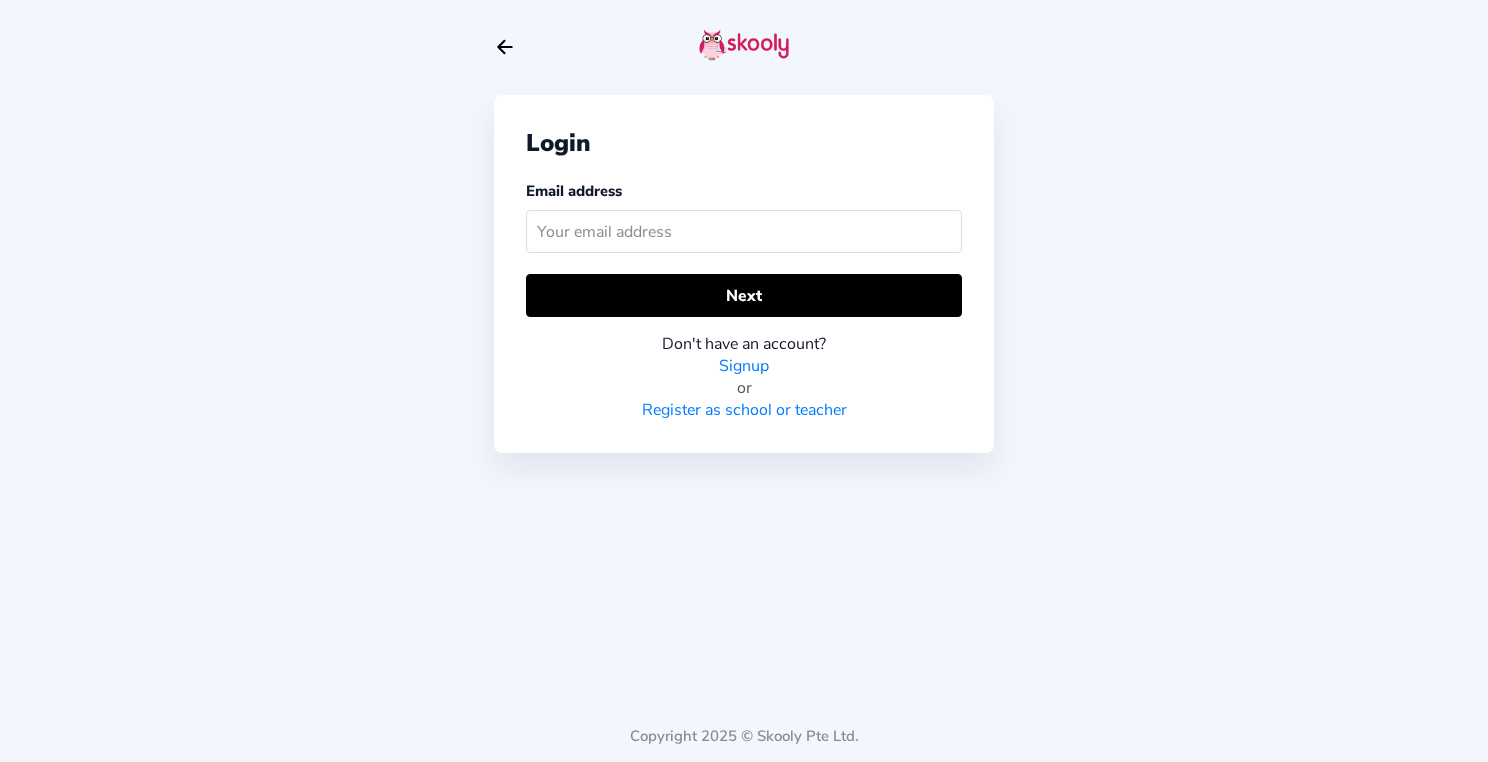 click 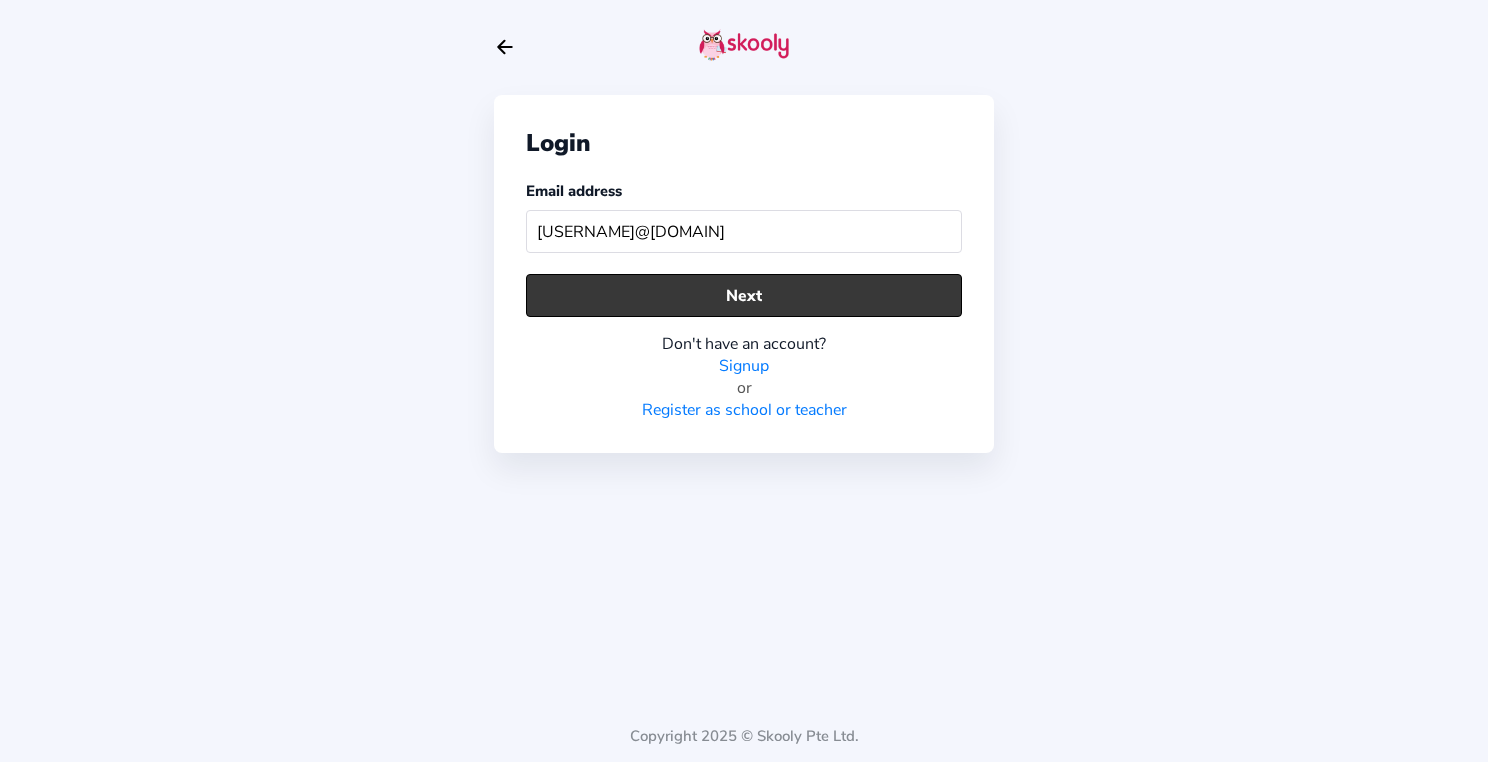 type on "[USERNAME]@[DOMAIN]" 